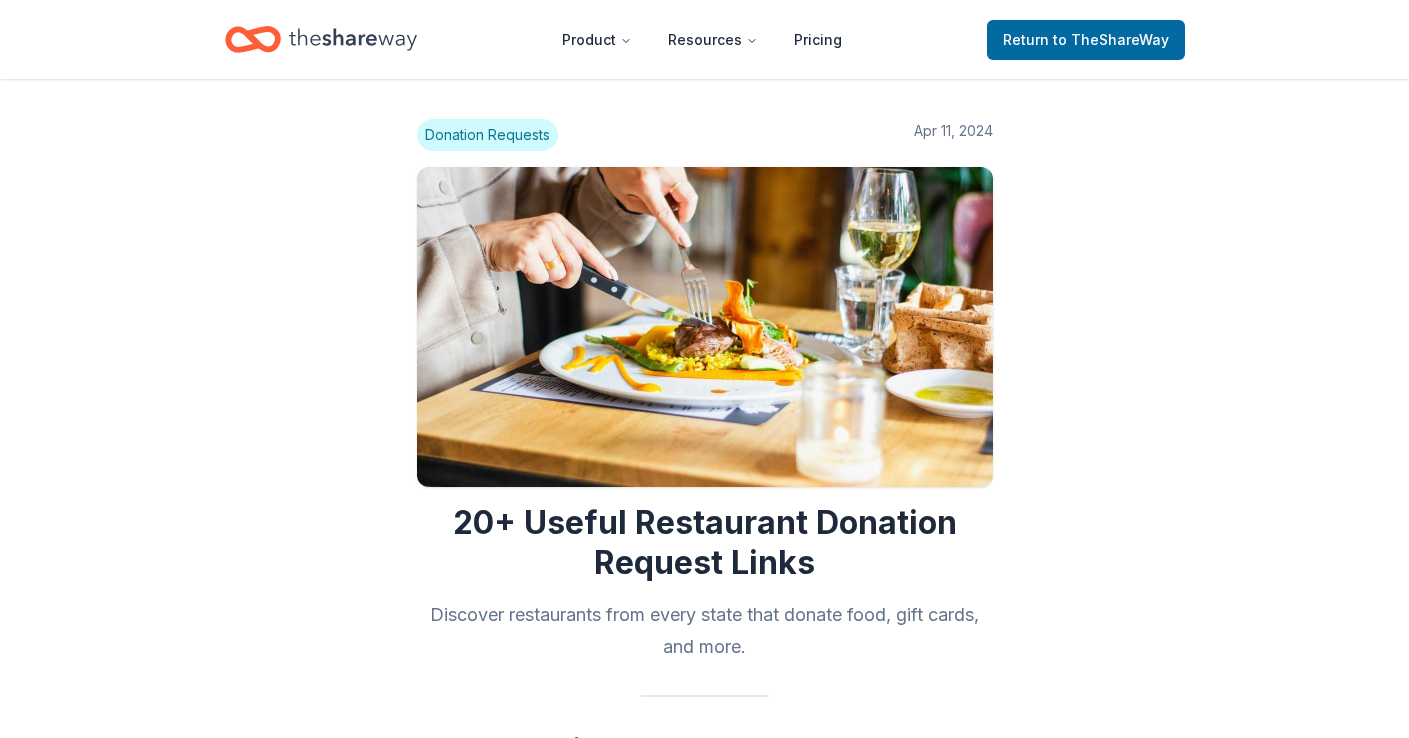 scroll, scrollTop: 6755, scrollLeft: 0, axis: vertical 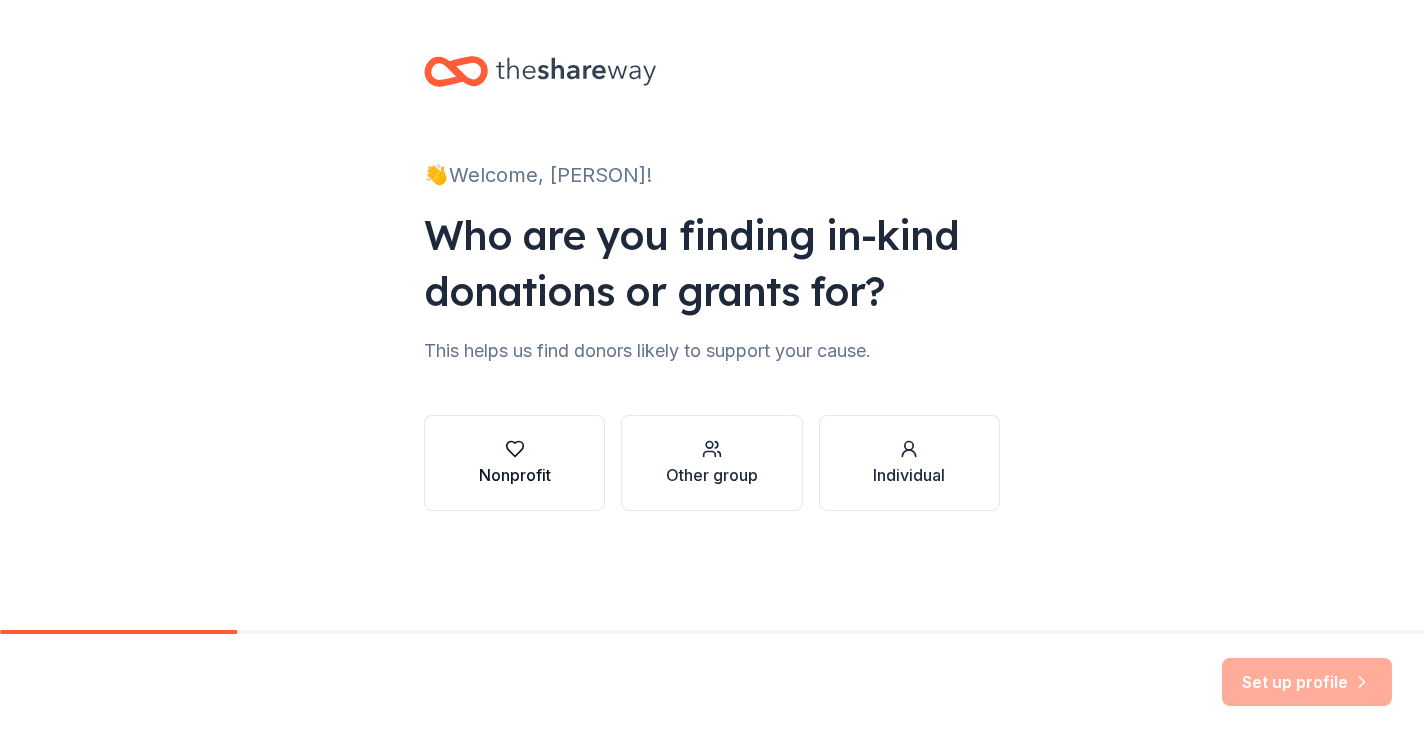 click on "Nonprofit" at bounding box center (514, 463) 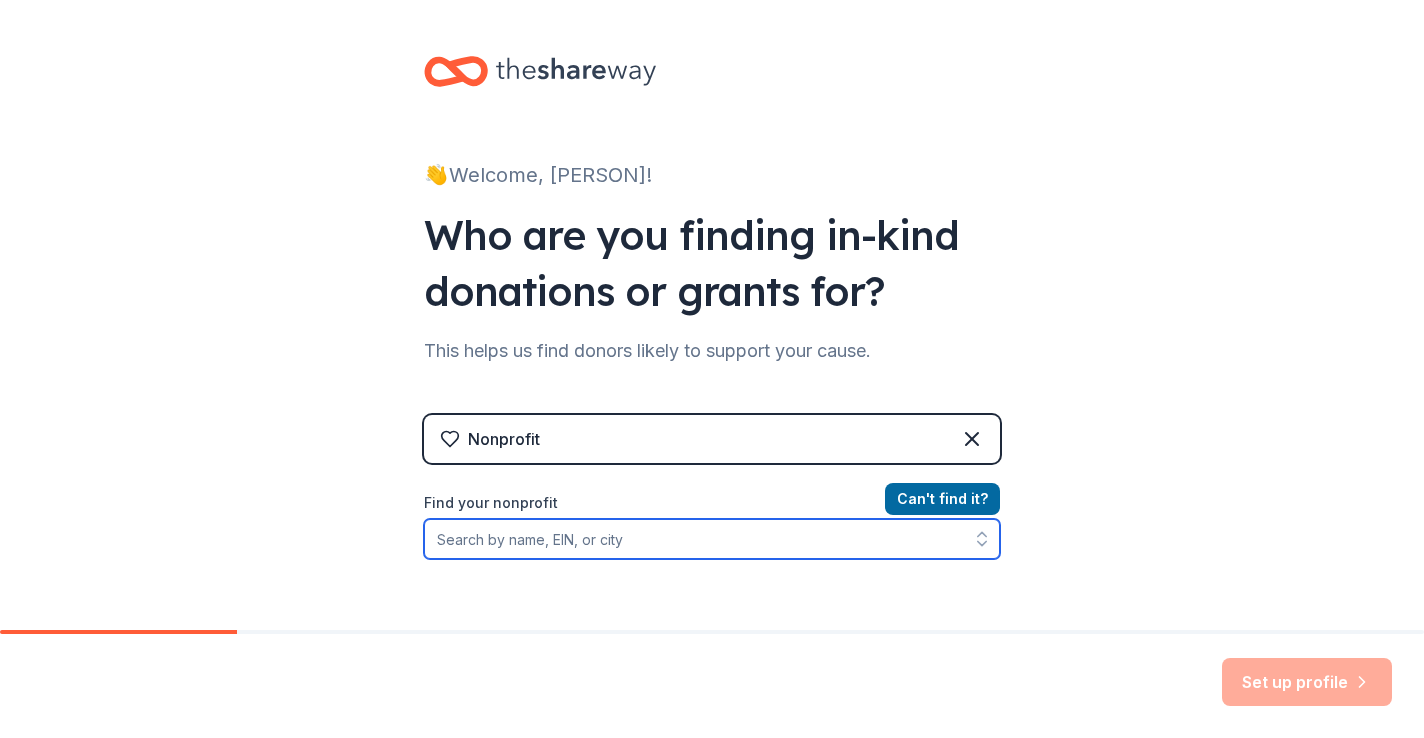 click on "Find your nonprofit" at bounding box center [712, 539] 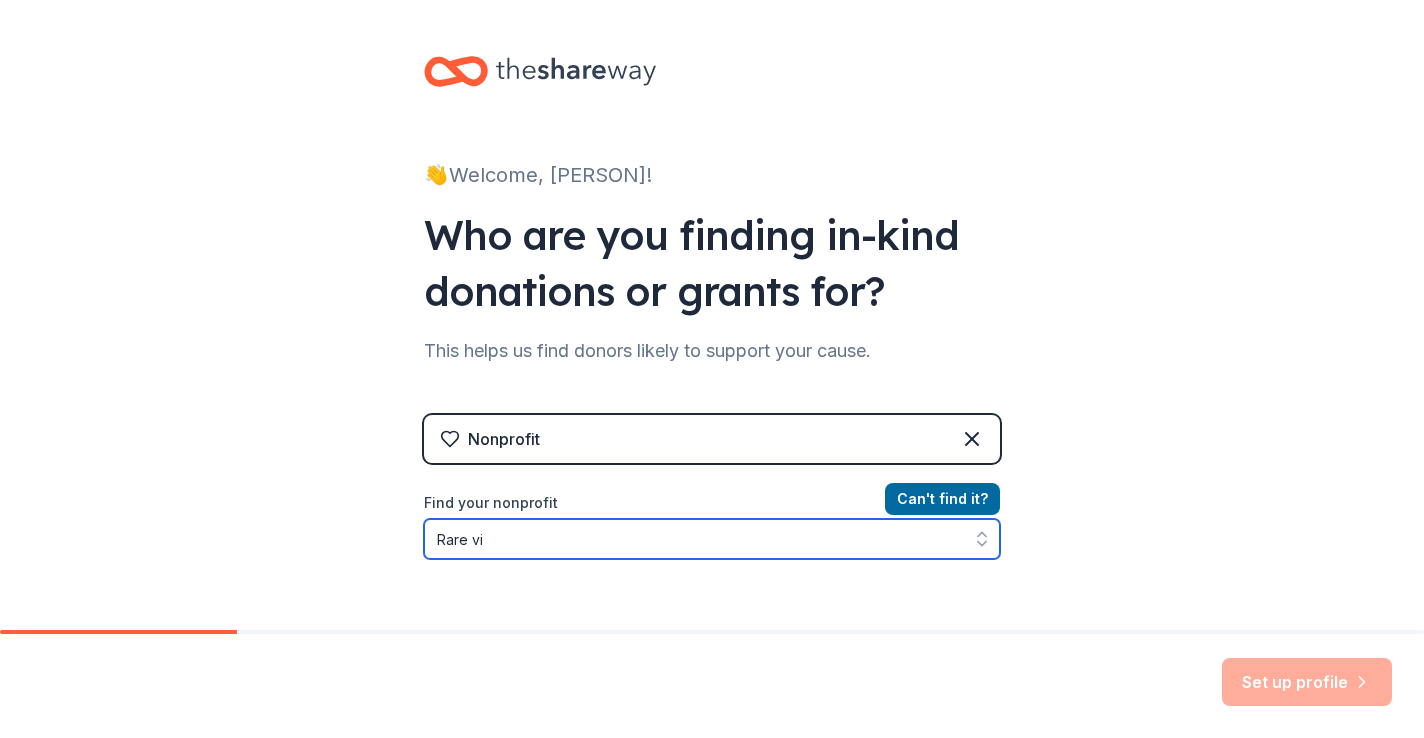 scroll, scrollTop: 29, scrollLeft: 0, axis: vertical 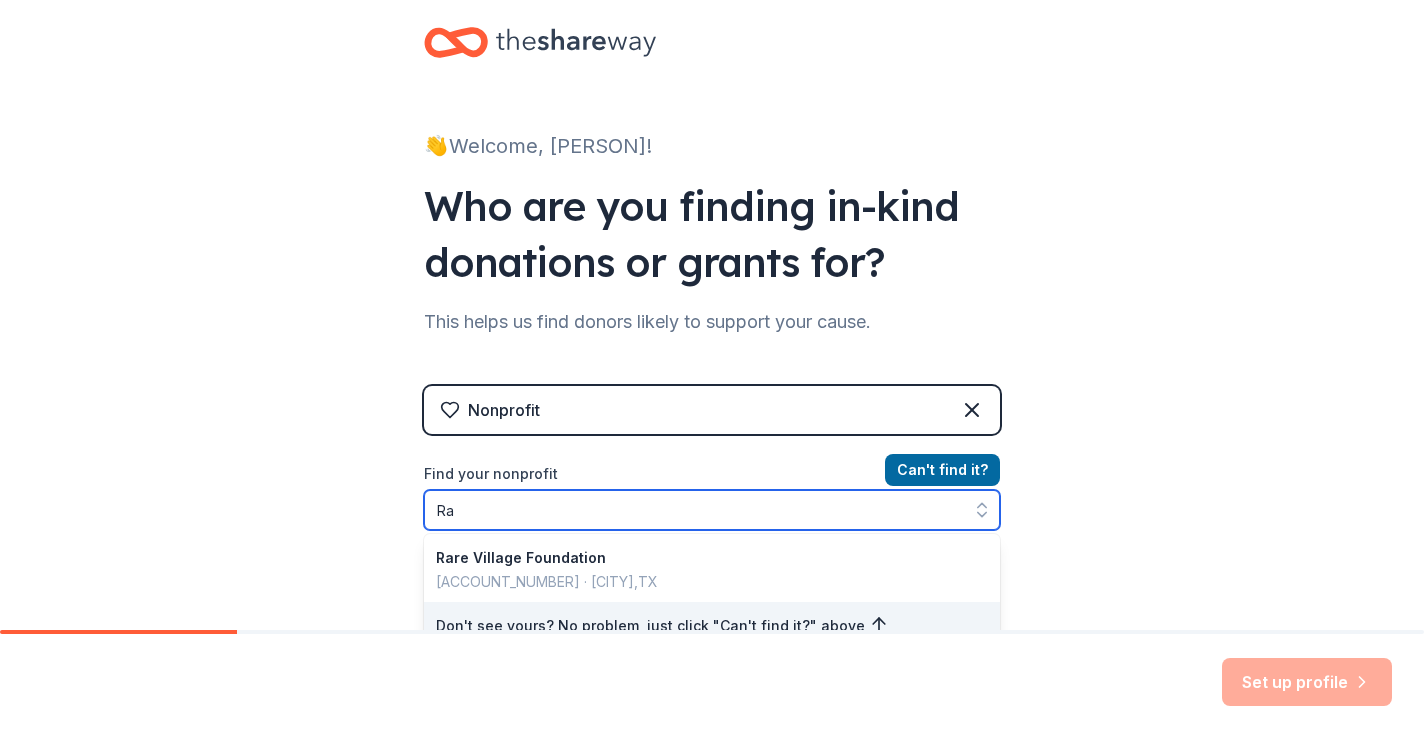 type on "R" 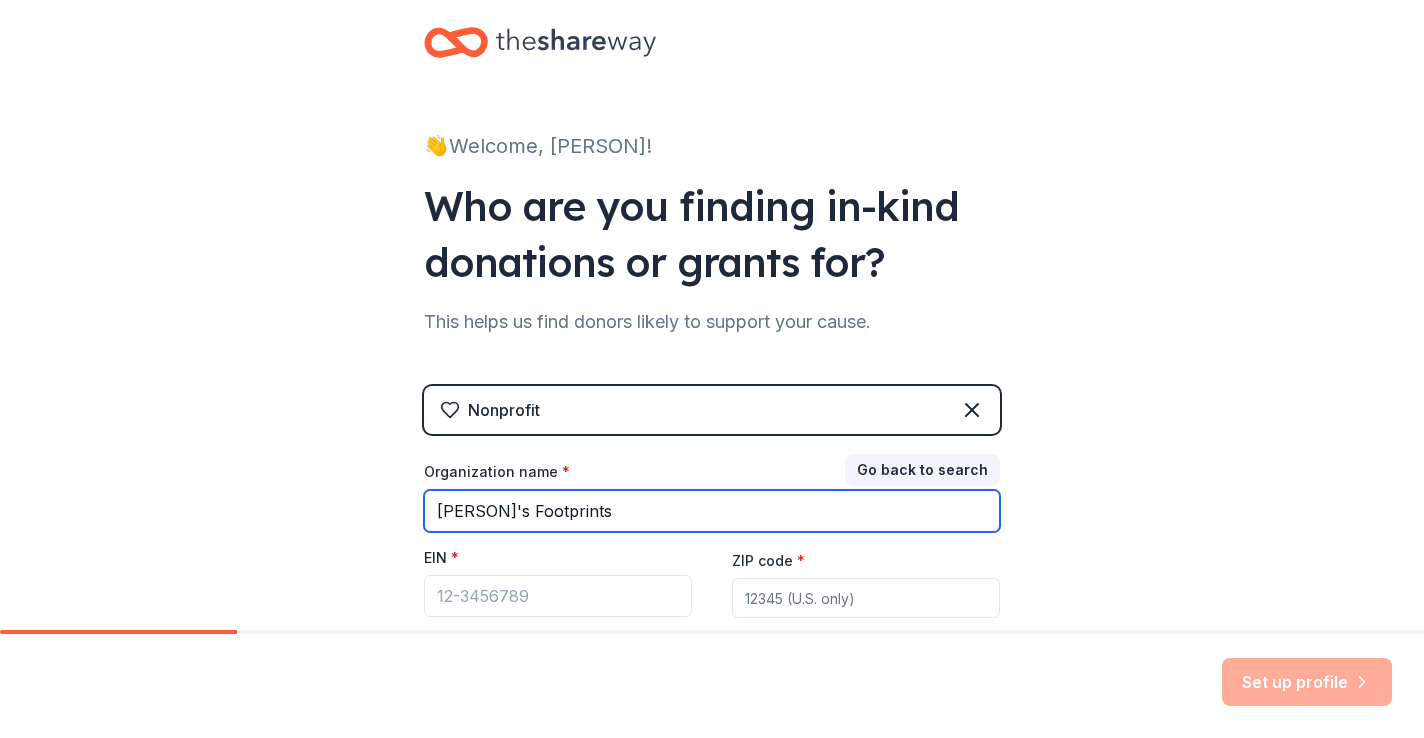 type on "[PERSON]'s Footprints" 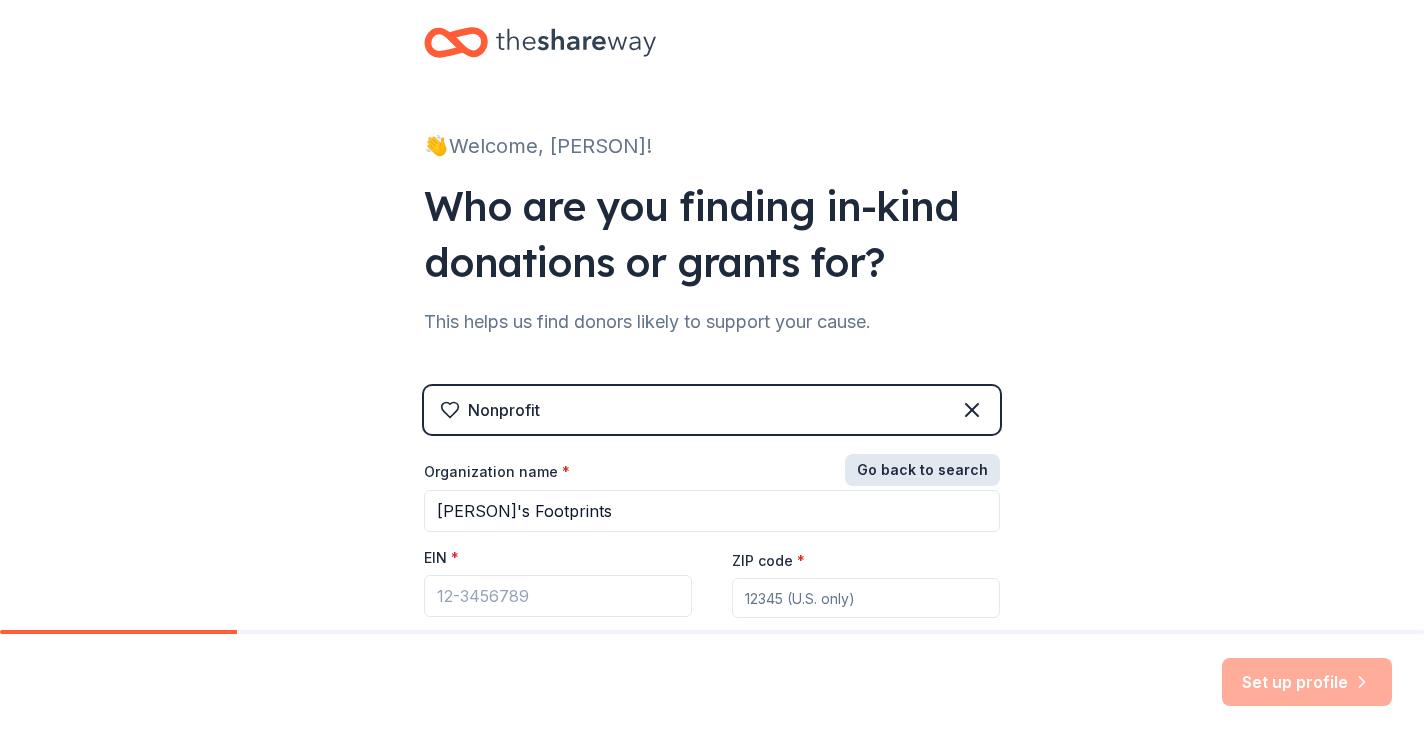 click on "Go back to search" at bounding box center [922, 470] 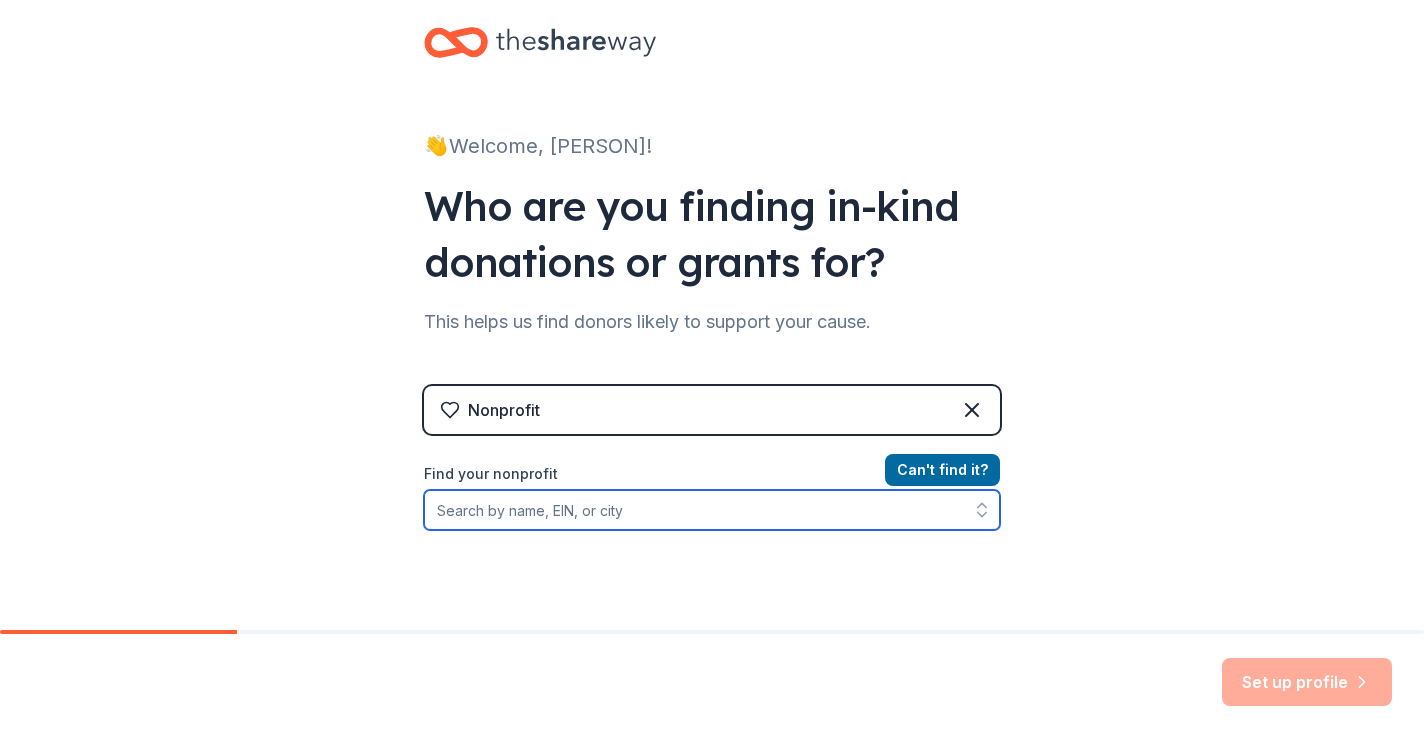 click on "Find your nonprofit" at bounding box center [712, 510] 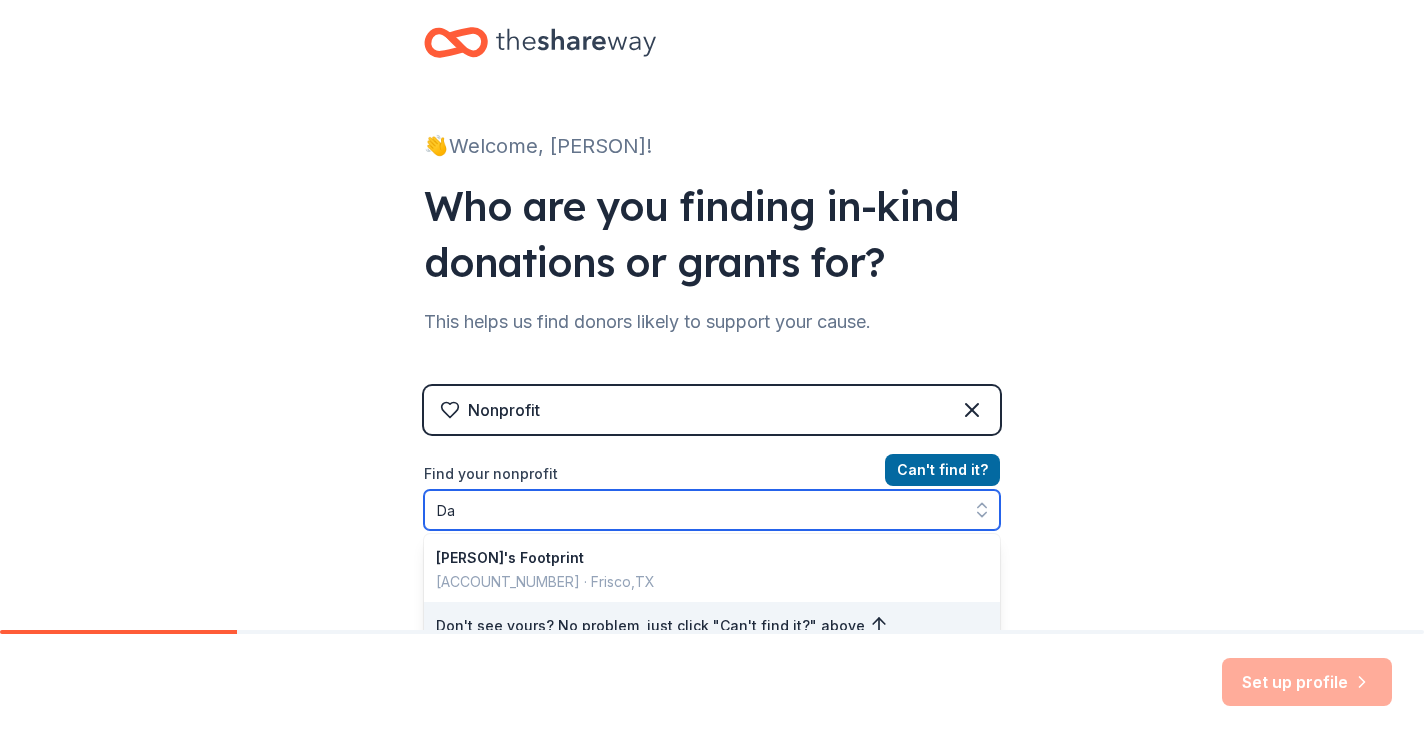 type on "D" 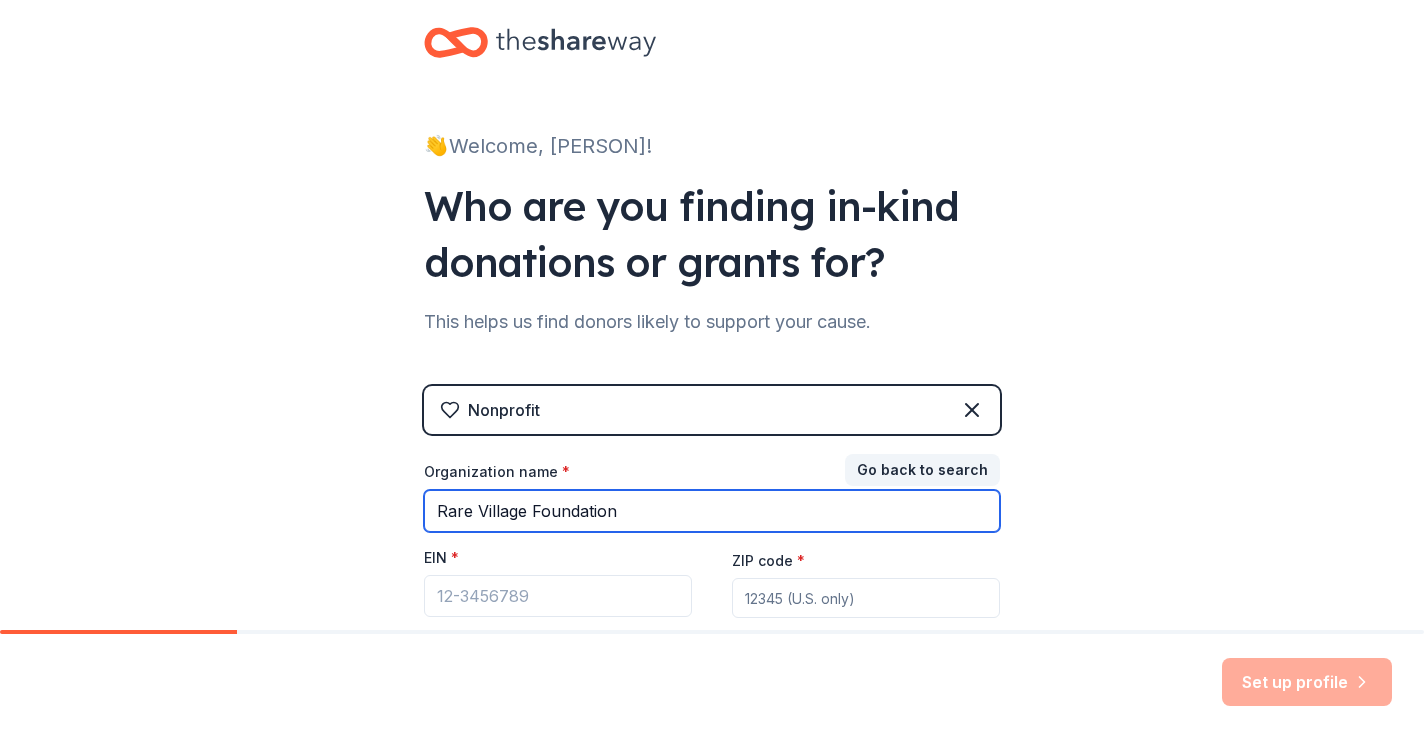 type on "Rare Village Foundation" 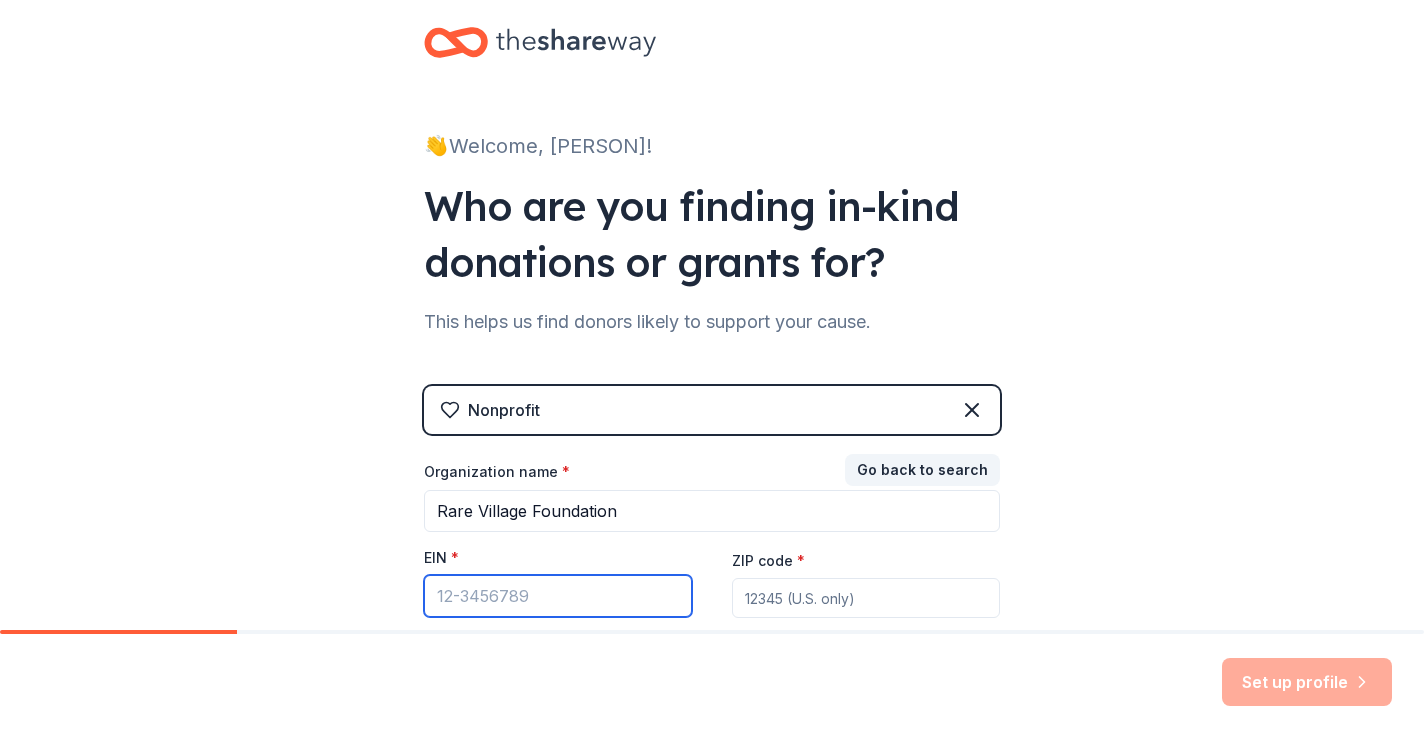 click on "EIN *" at bounding box center [558, 596] 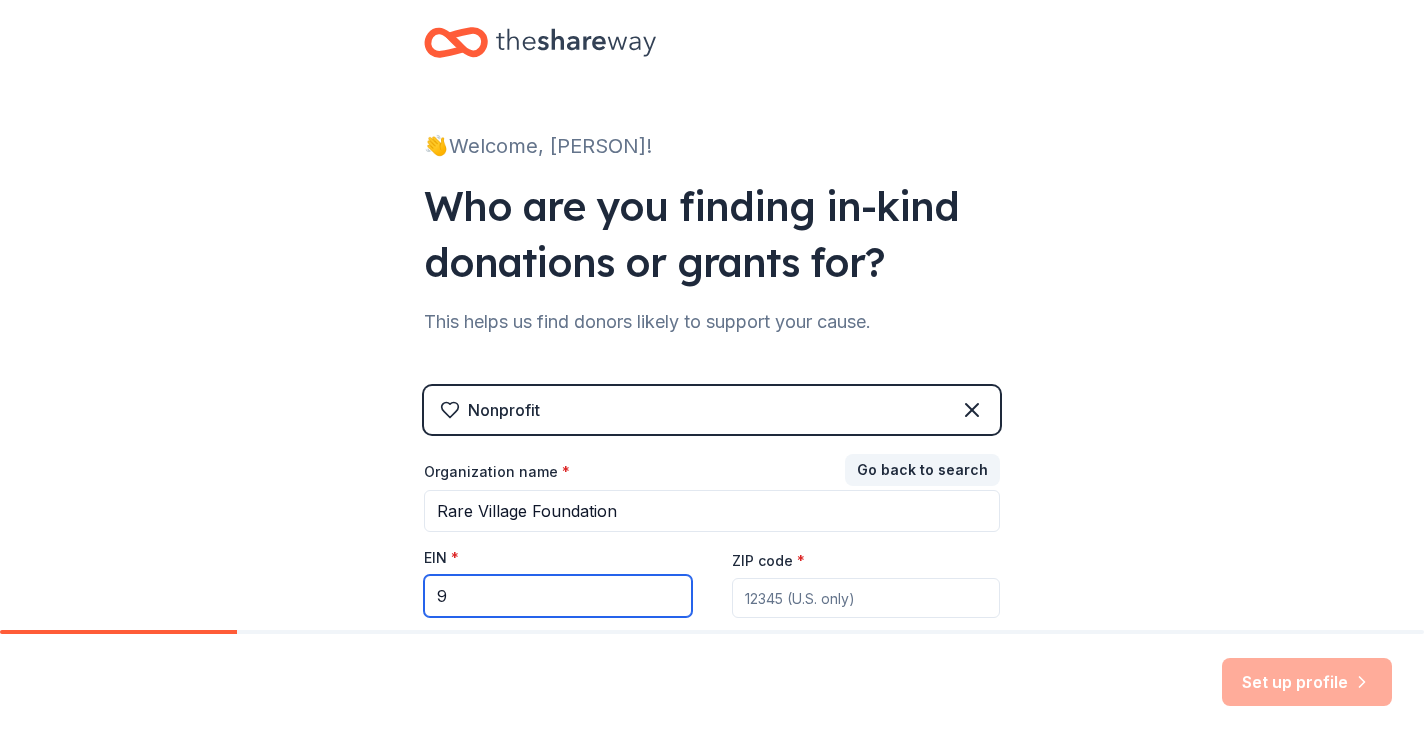 type 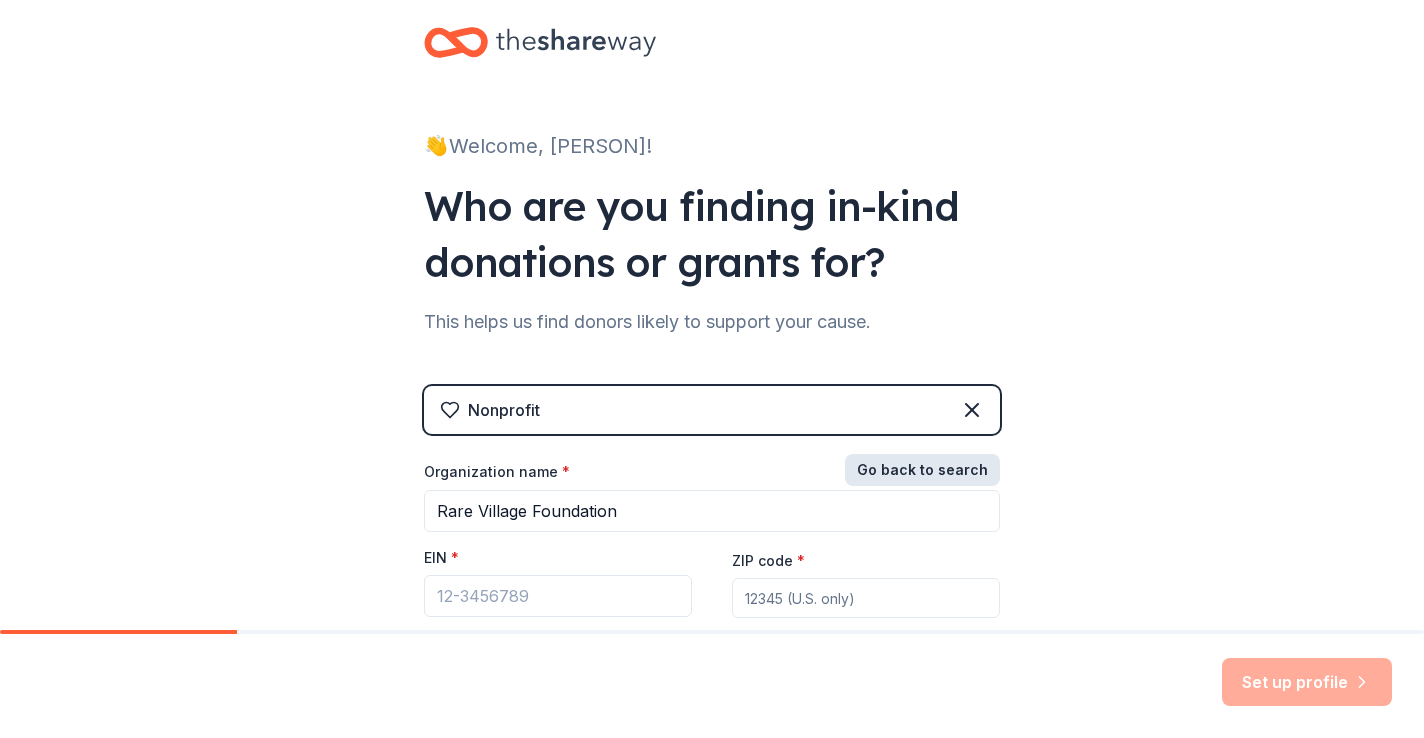 click on "Go back to search" at bounding box center [922, 470] 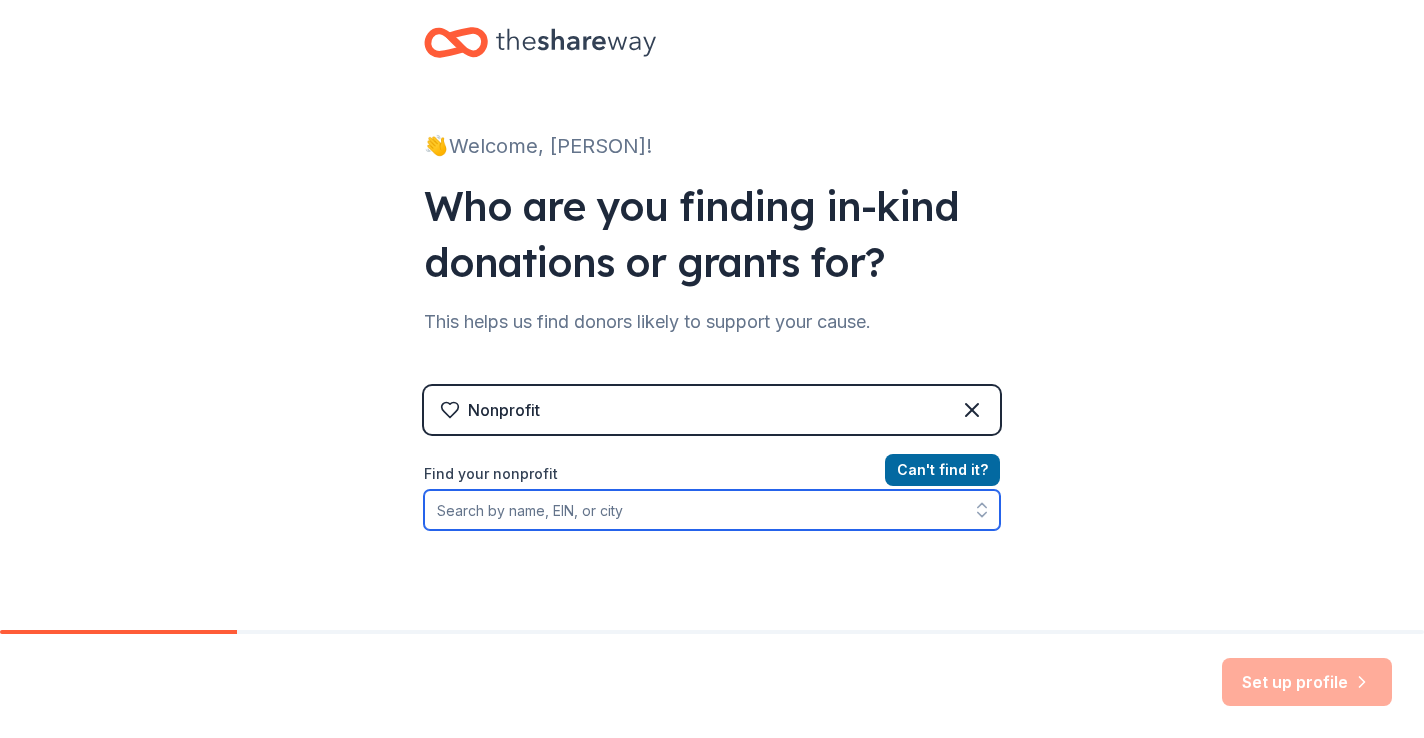 click on "Find your nonprofit" at bounding box center (712, 510) 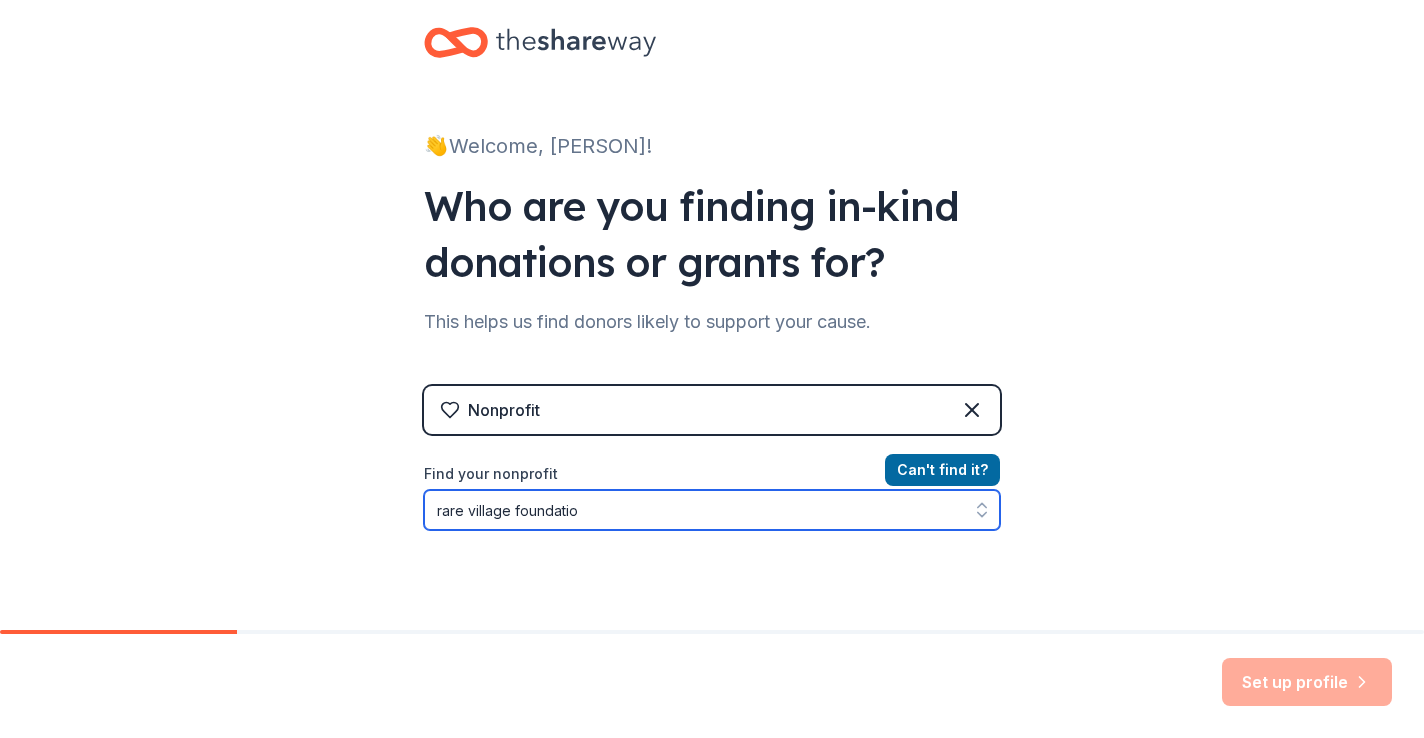 type on "rare village foundation" 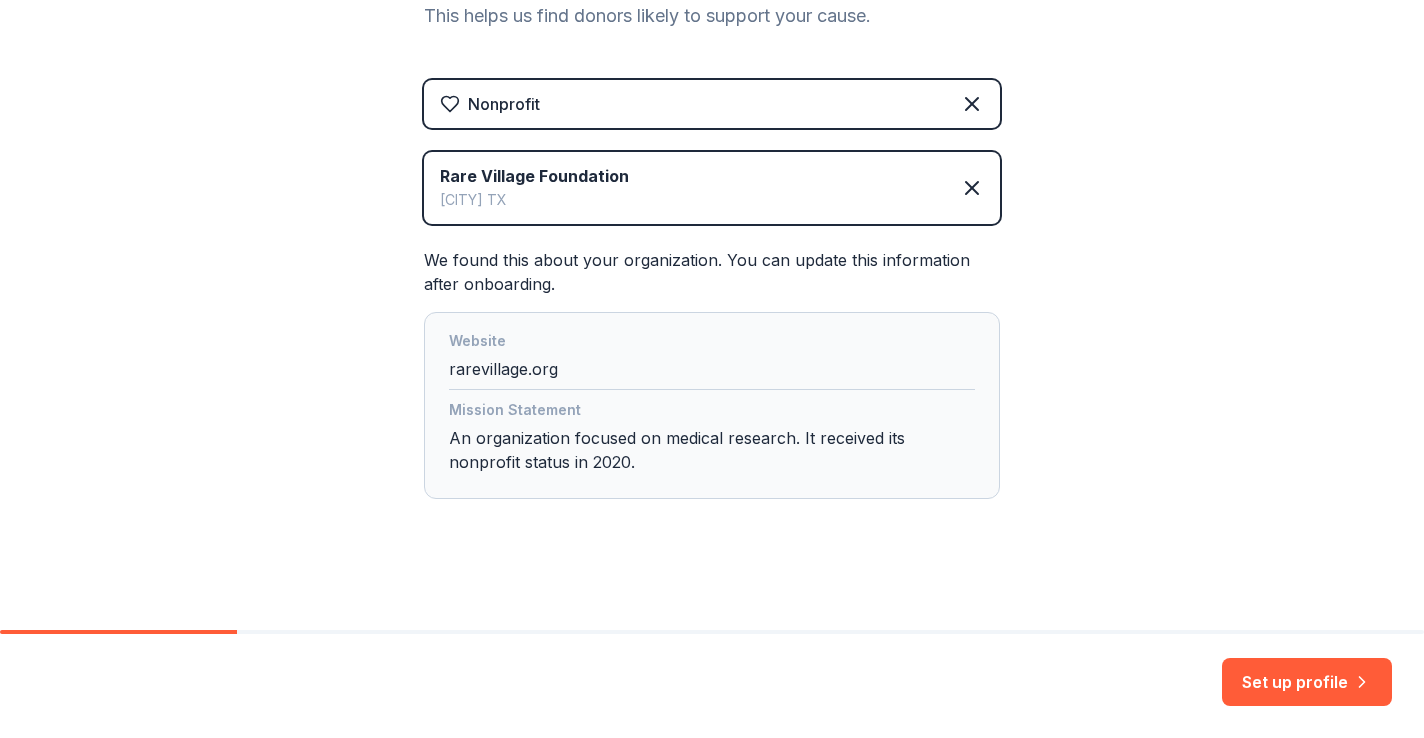 scroll, scrollTop: 340, scrollLeft: 0, axis: vertical 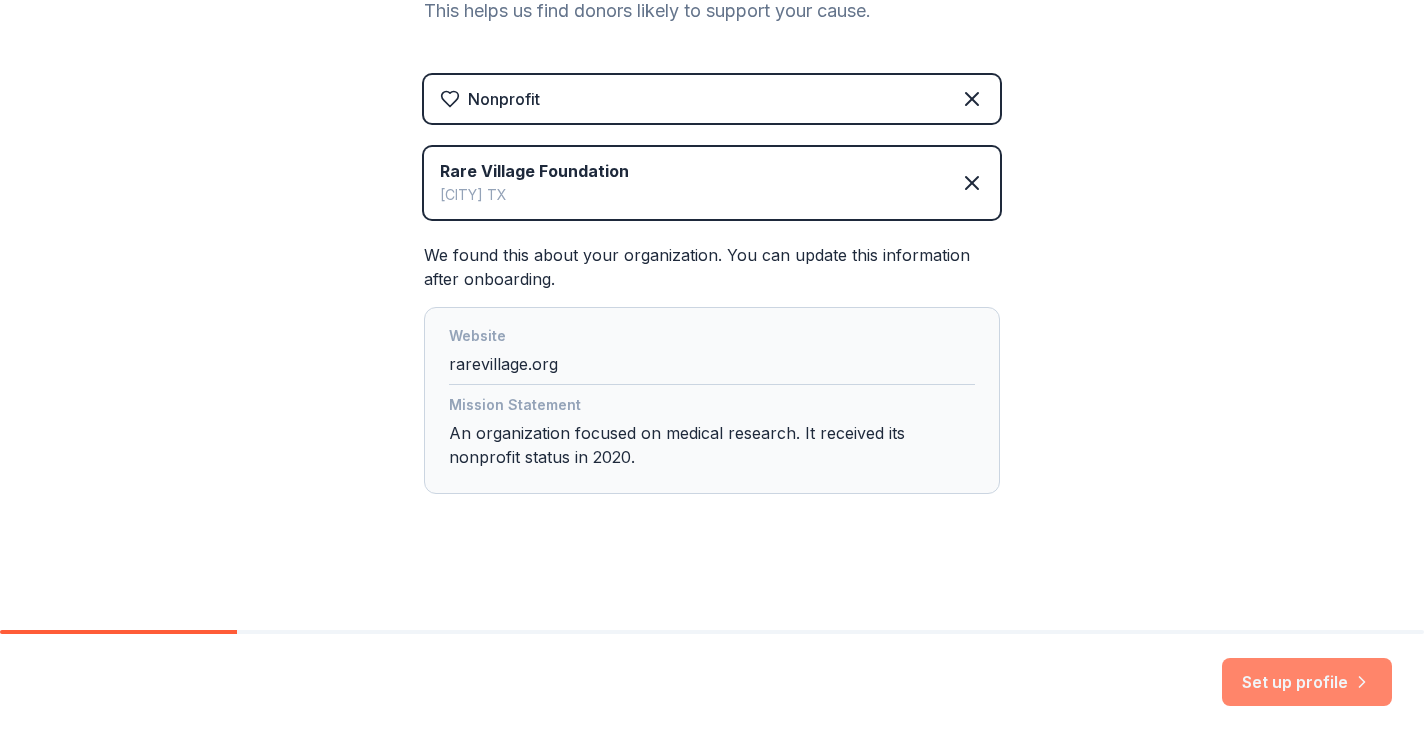 click on "Set up profile" at bounding box center (1307, 682) 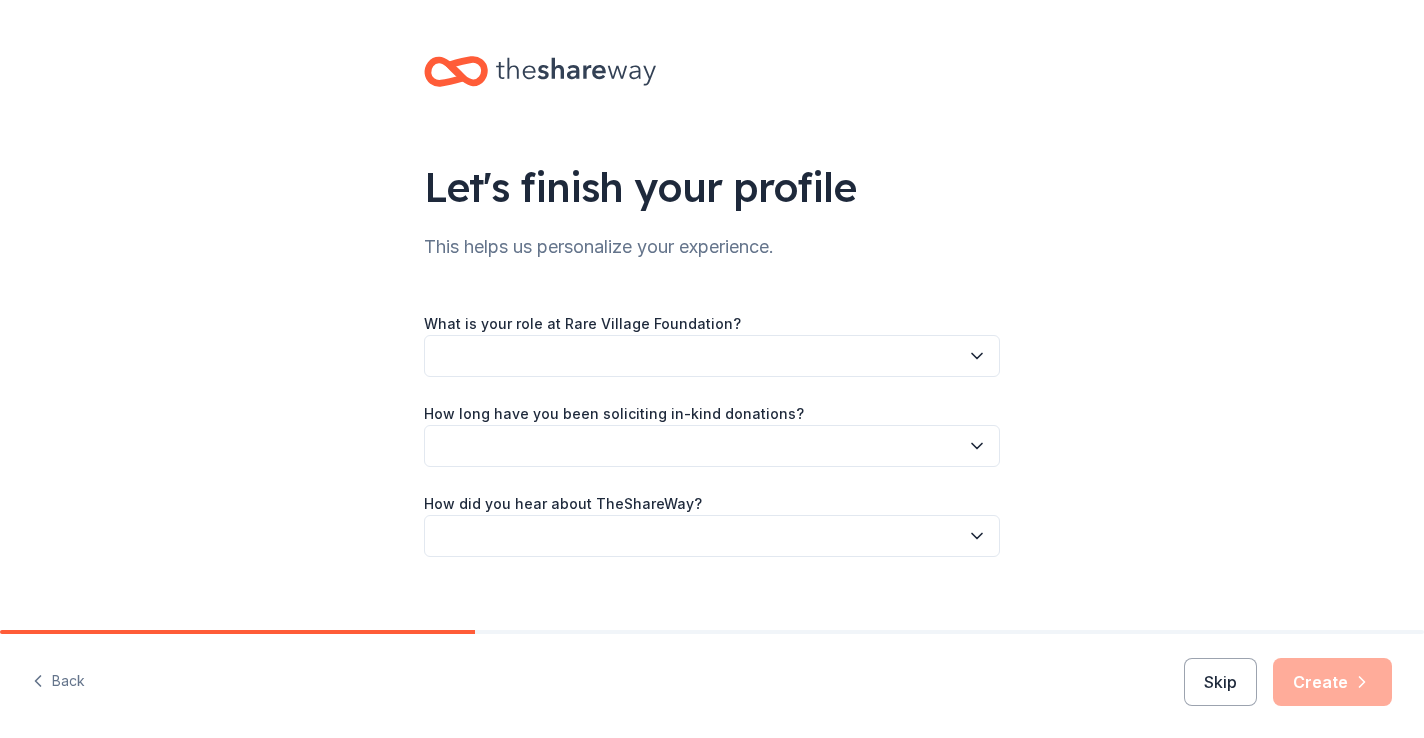 click at bounding box center (712, 356) 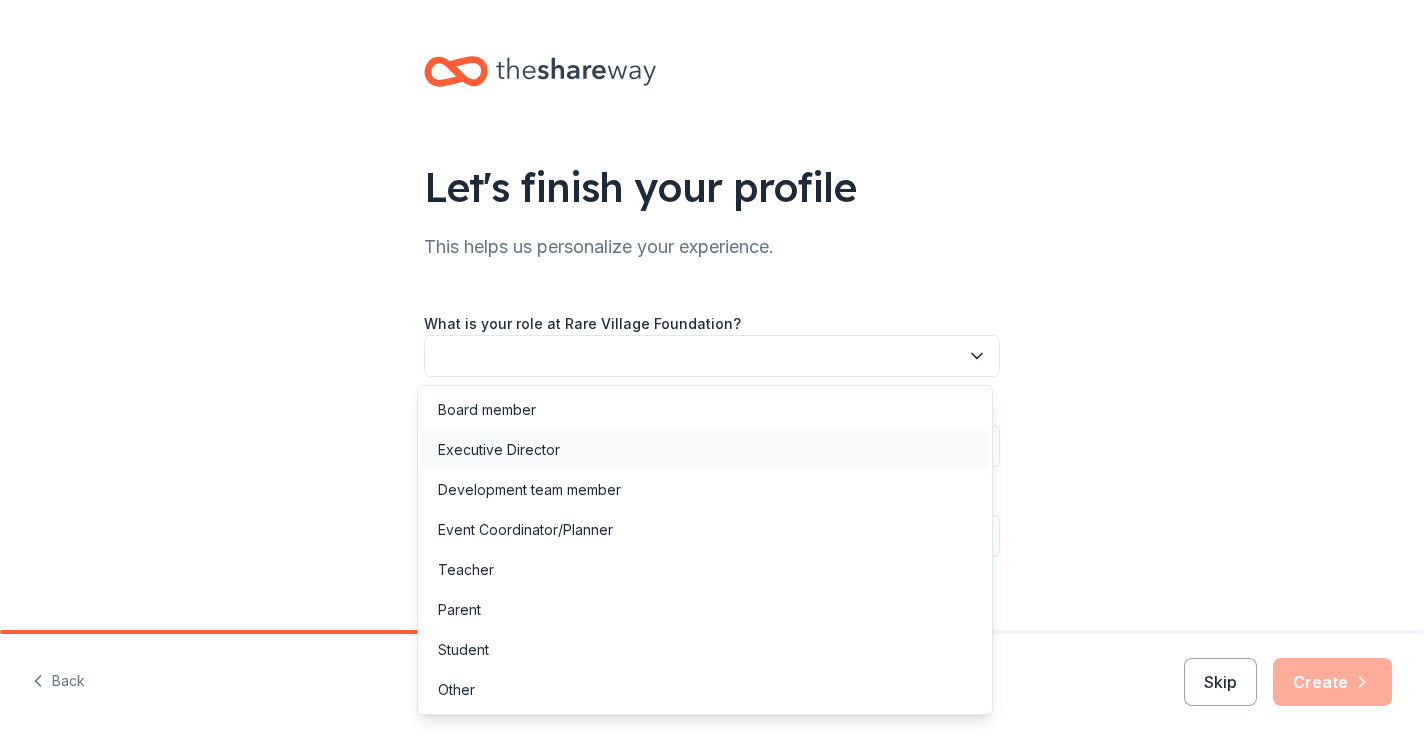 click on "Executive Director" at bounding box center (705, 450) 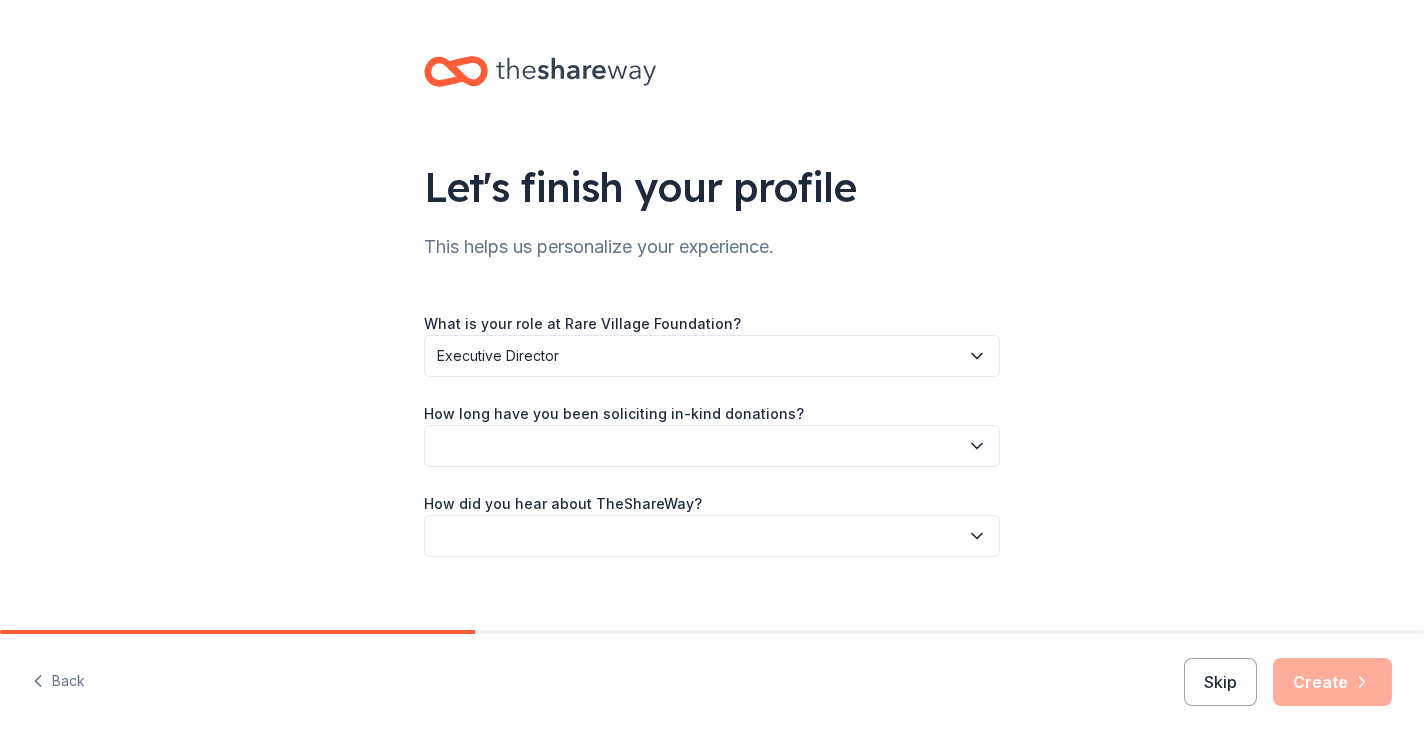 click at bounding box center (712, 446) 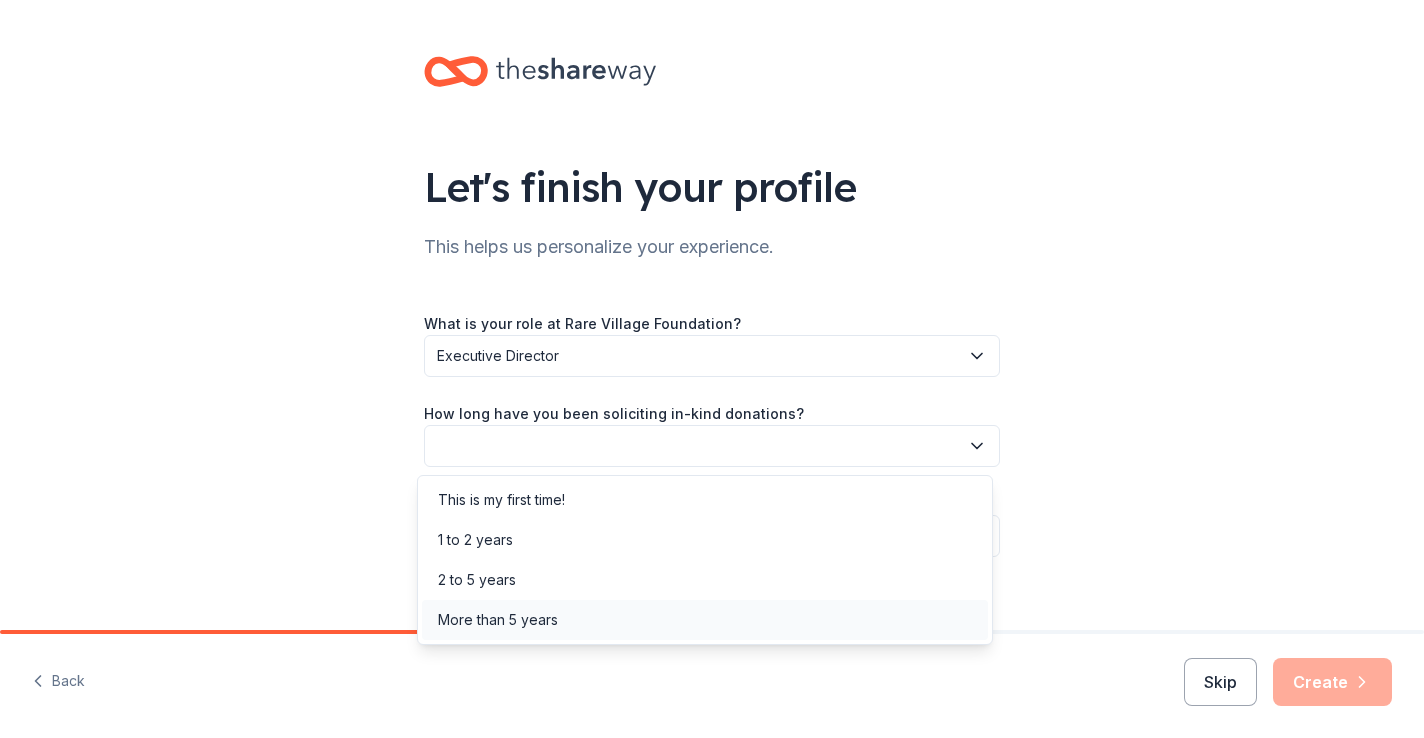 click on "More than 5 years" at bounding box center (498, 620) 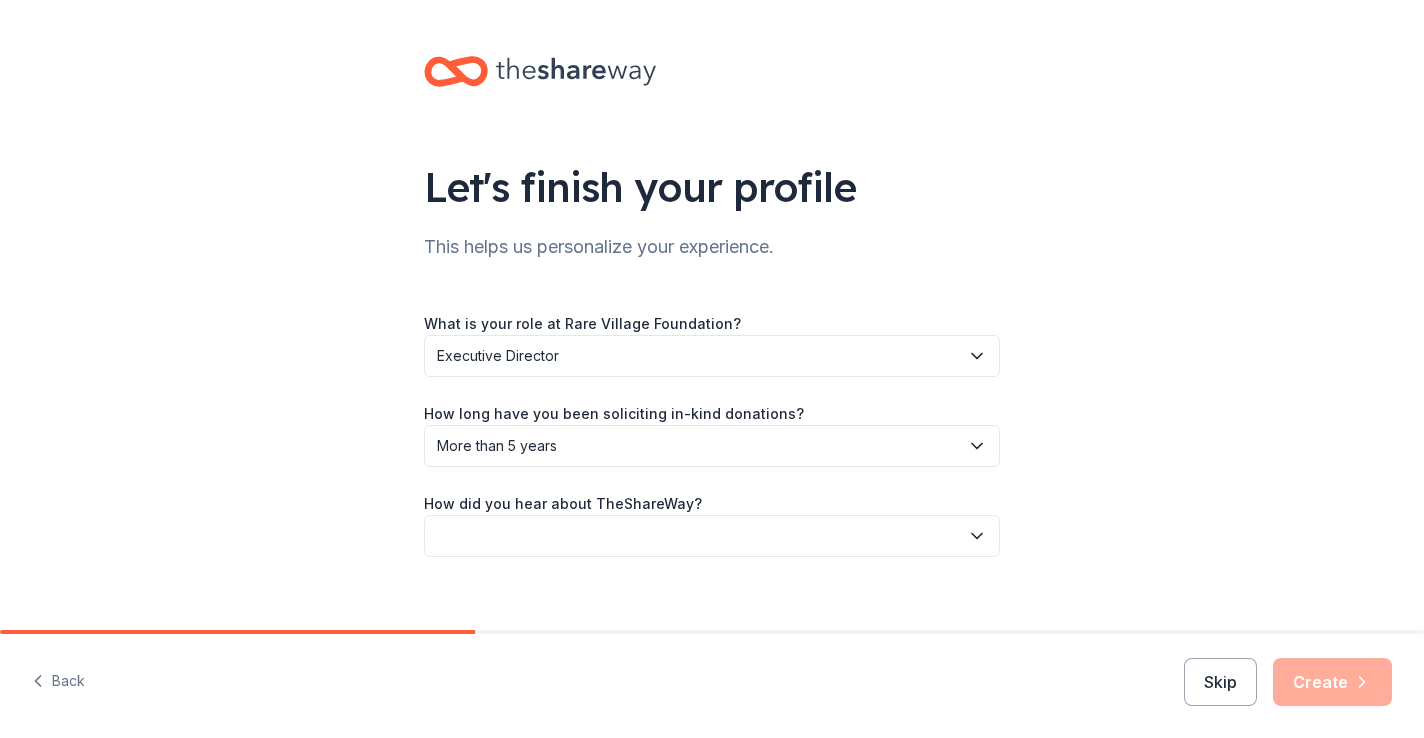 click at bounding box center (712, 536) 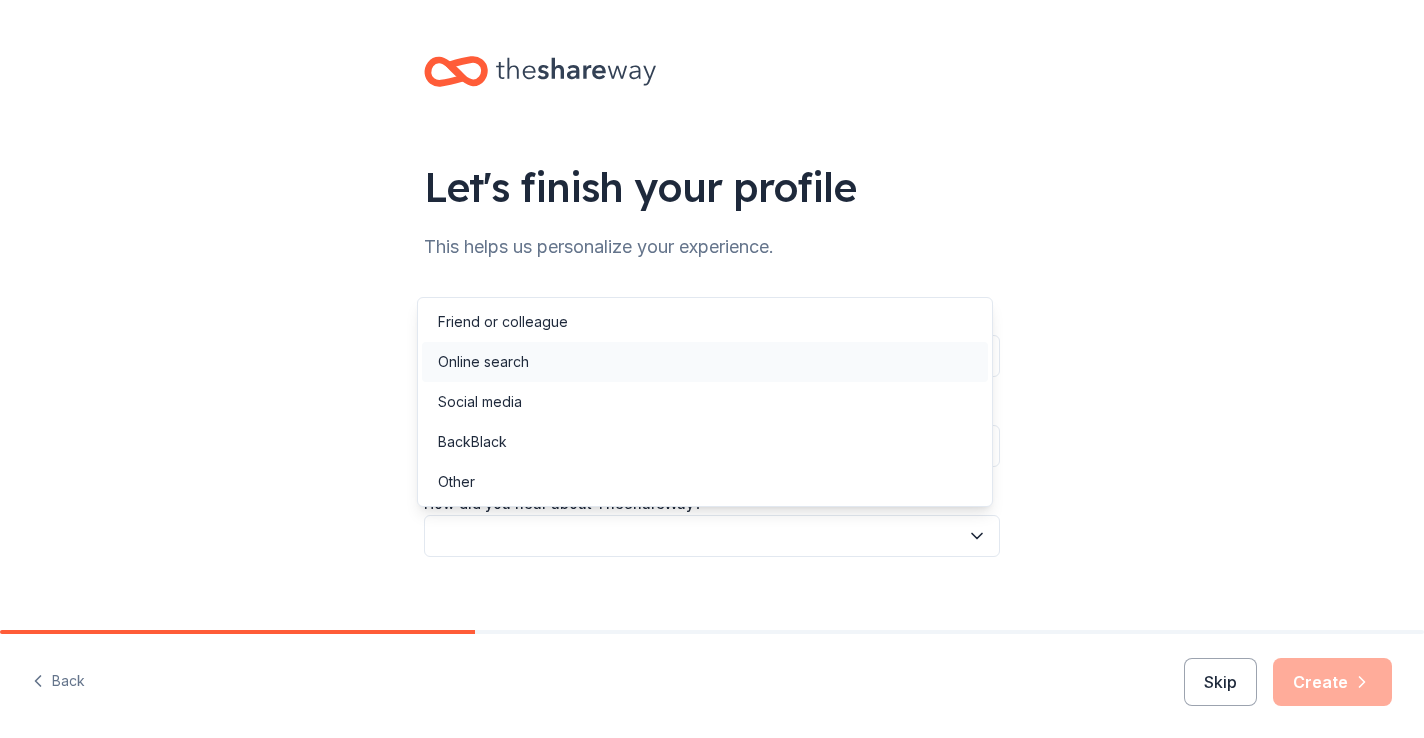 click on "Online search" at bounding box center (483, 362) 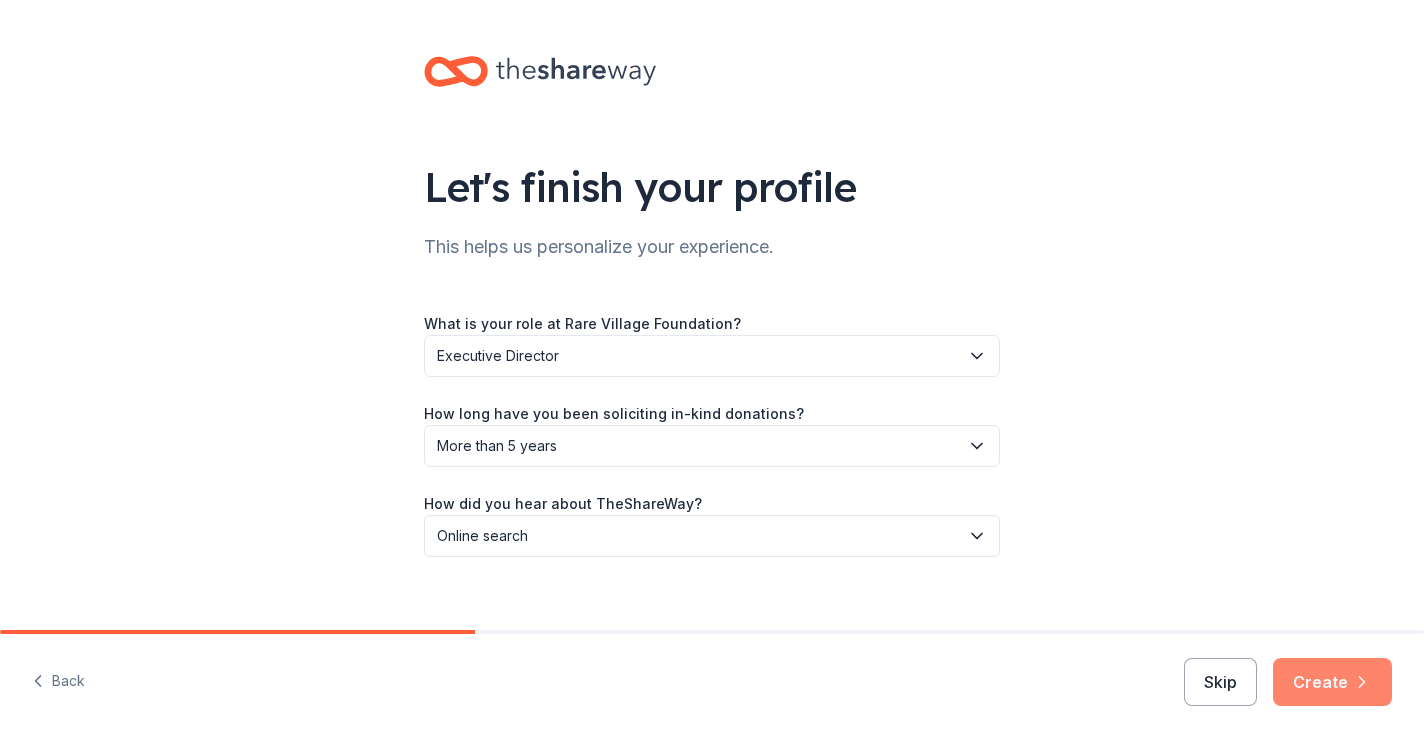 click on "Create" at bounding box center [1332, 682] 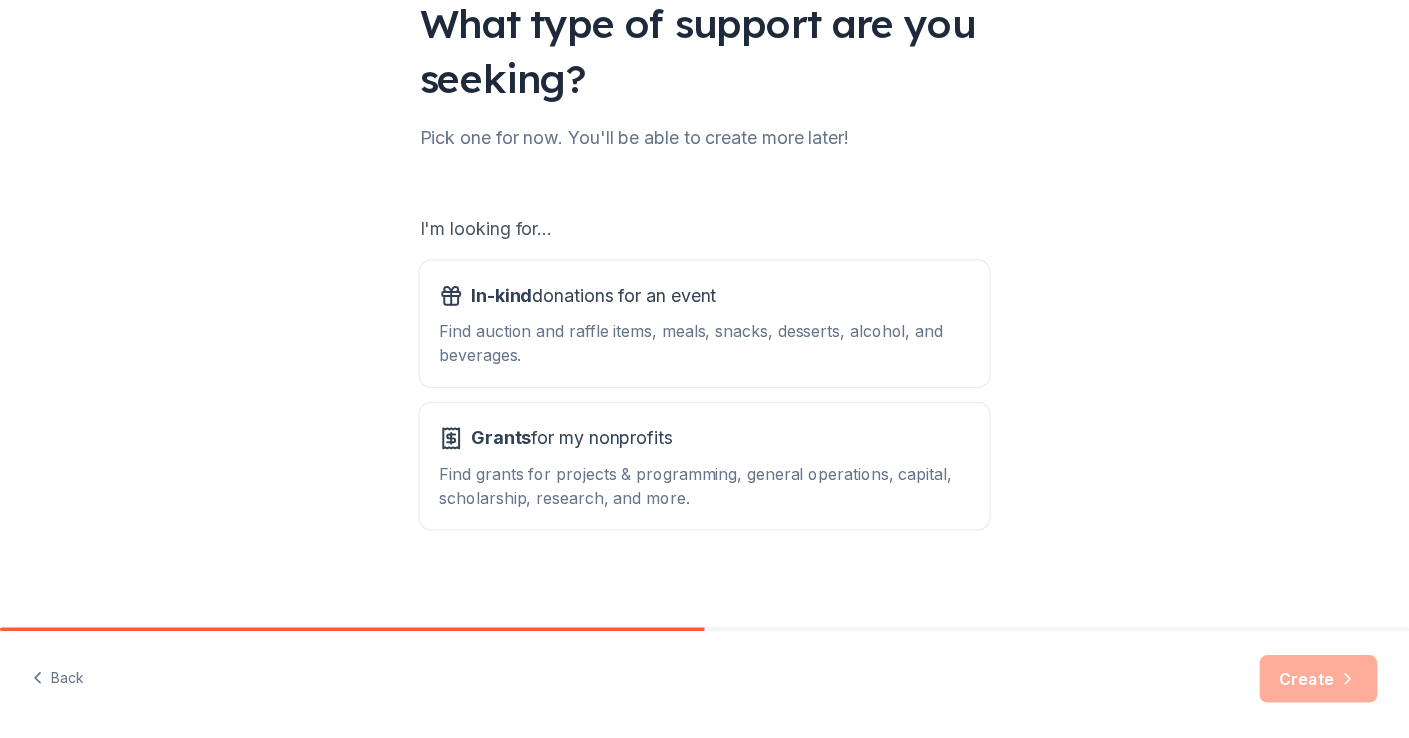 scroll, scrollTop: 177, scrollLeft: 0, axis: vertical 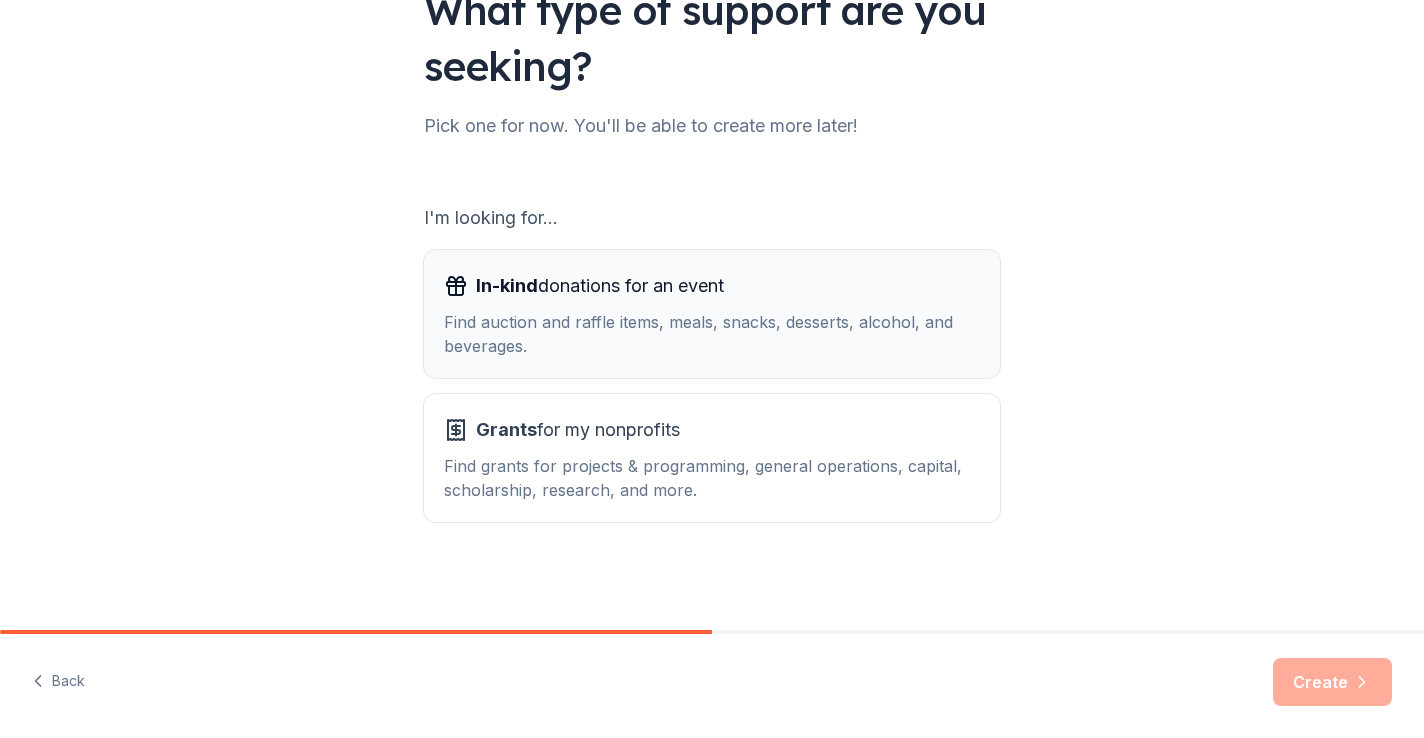 click on "In-kind  donations for an event Find auction and raffle items, meals, snacks, desserts, alcohol, and beverages." at bounding box center (712, 314) 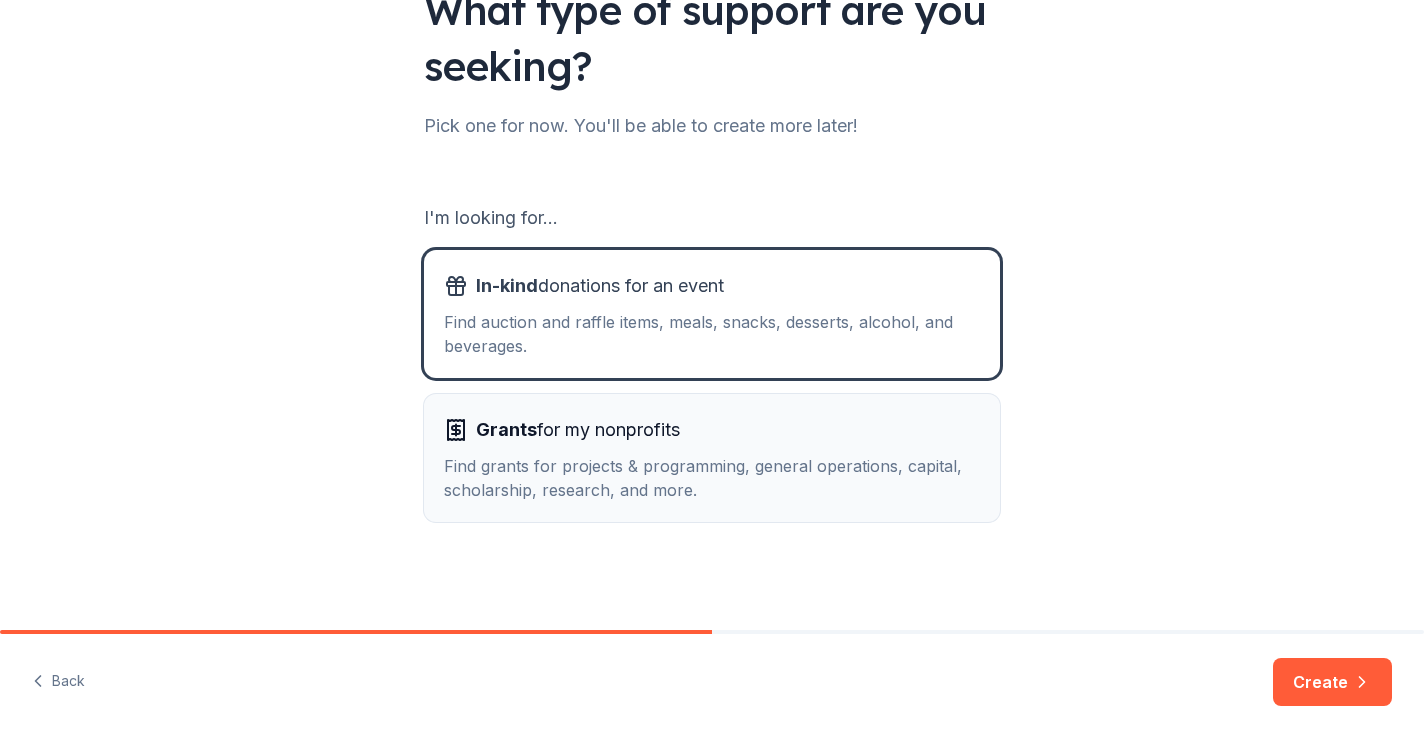 click on "Grants  for my nonprofits Find grants for projects & programming, general operations, capital, scholarship, research, and more." at bounding box center (712, 458) 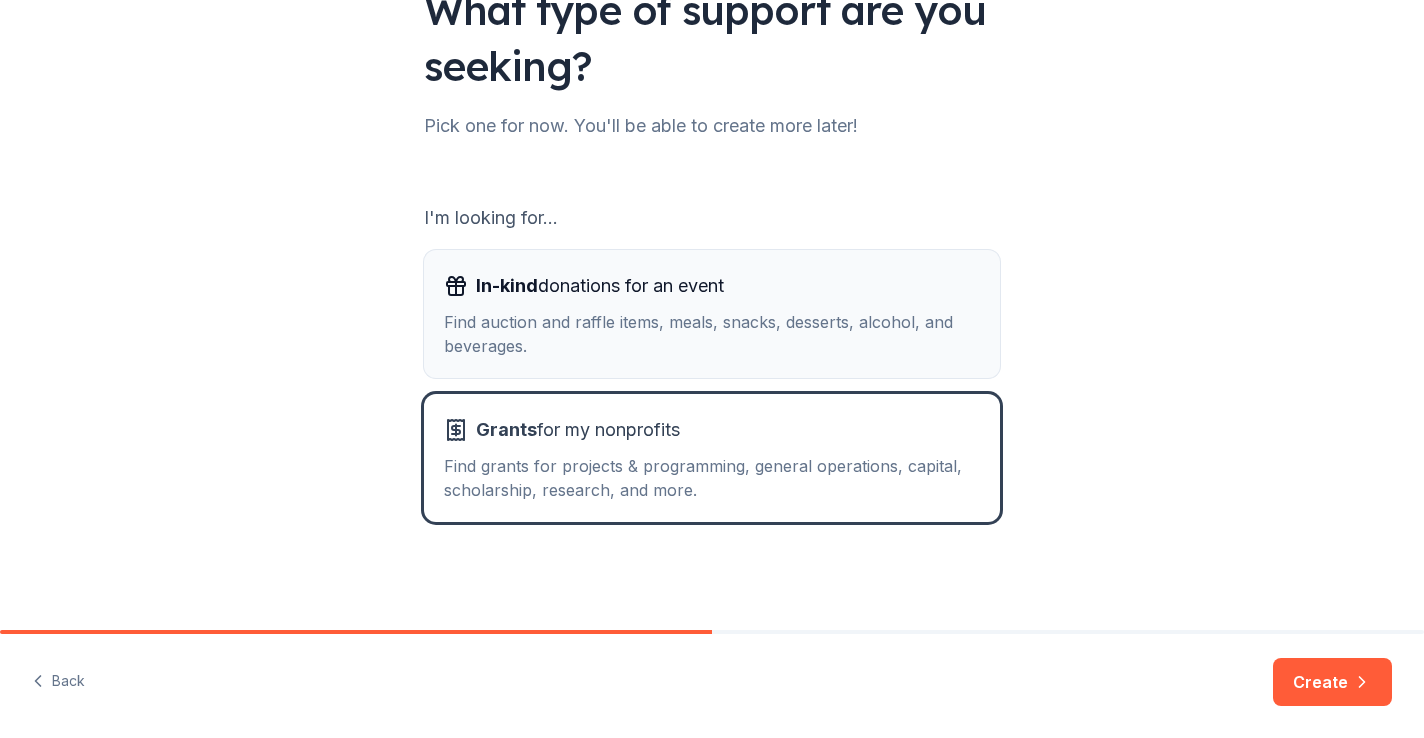 click on "Find auction and raffle items, meals, snacks, desserts, alcohol, and beverages." at bounding box center [712, 334] 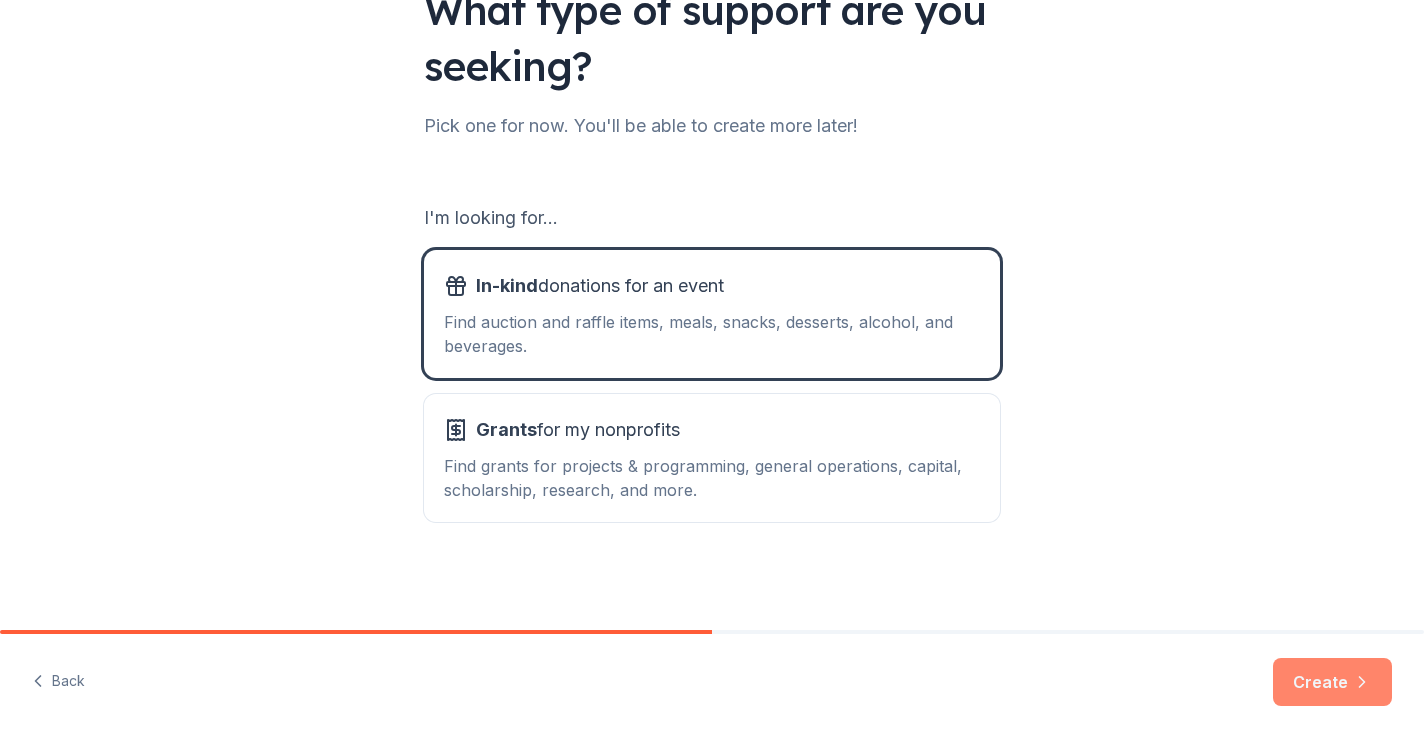 click on "Create" at bounding box center [1332, 682] 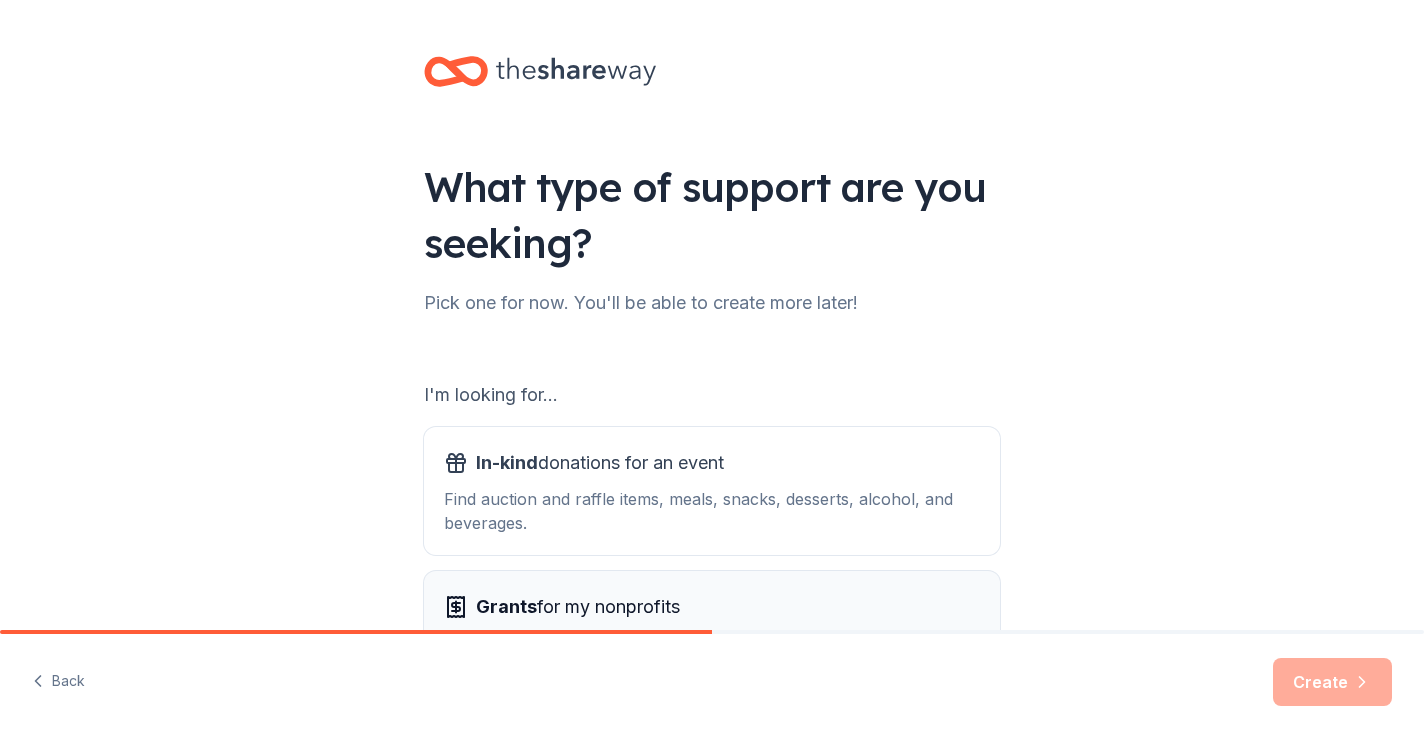 click on "Grants  for my nonprofits" at bounding box center [578, 607] 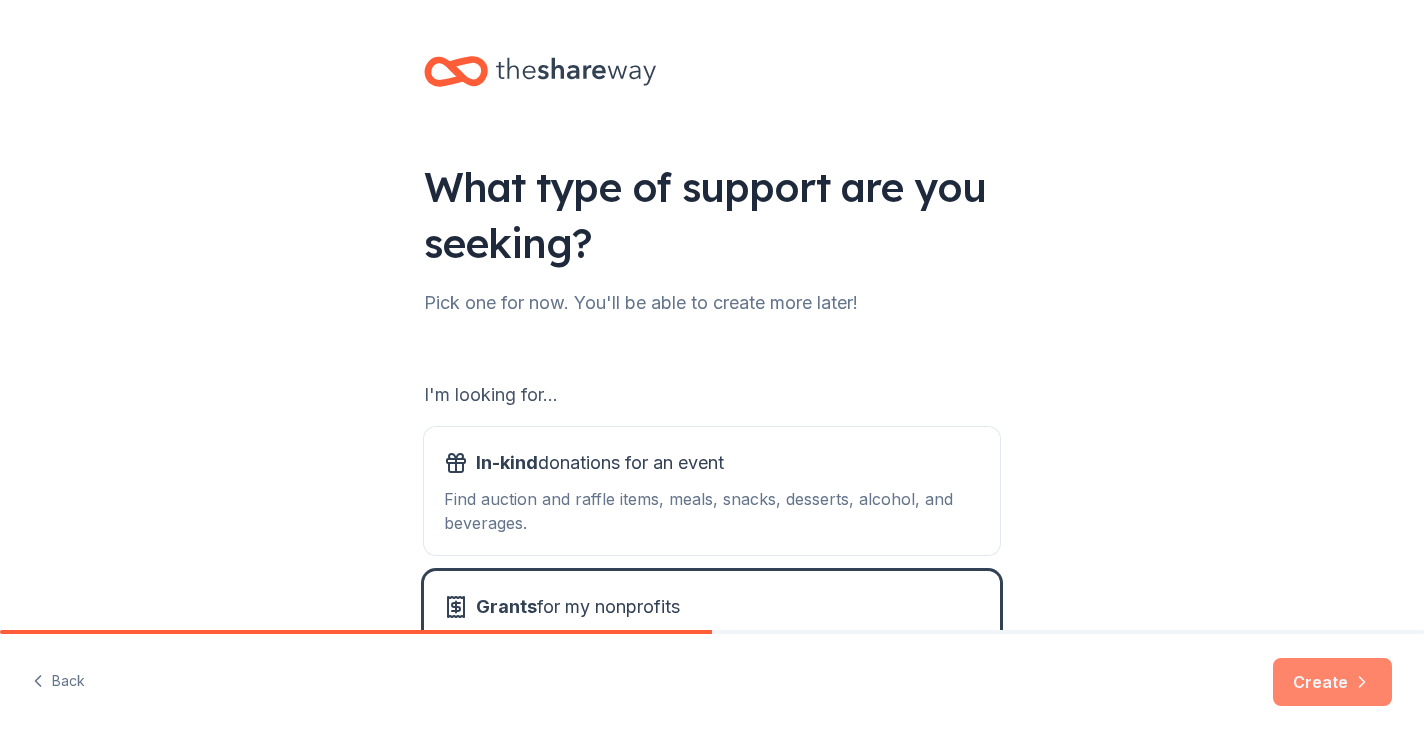 click on "Create" at bounding box center (1332, 682) 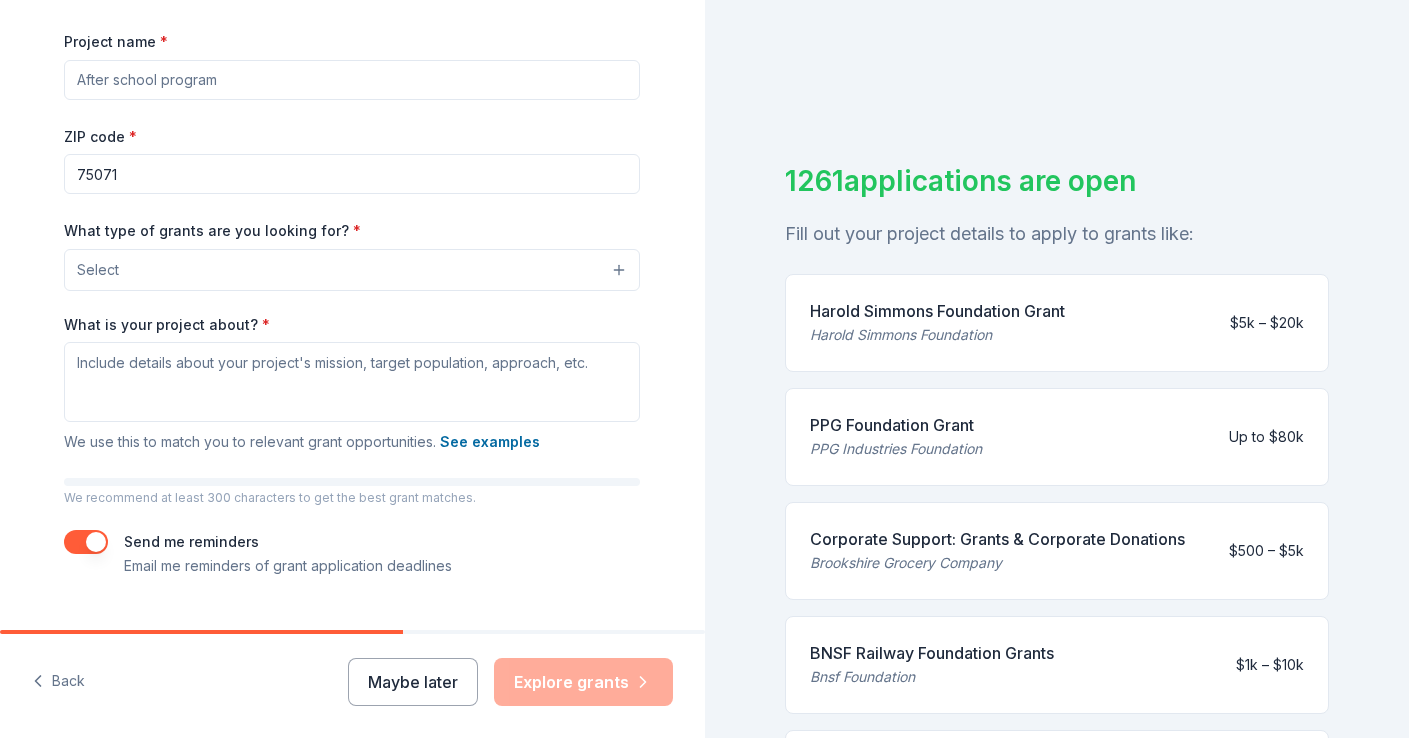 scroll, scrollTop: 324, scrollLeft: 0, axis: vertical 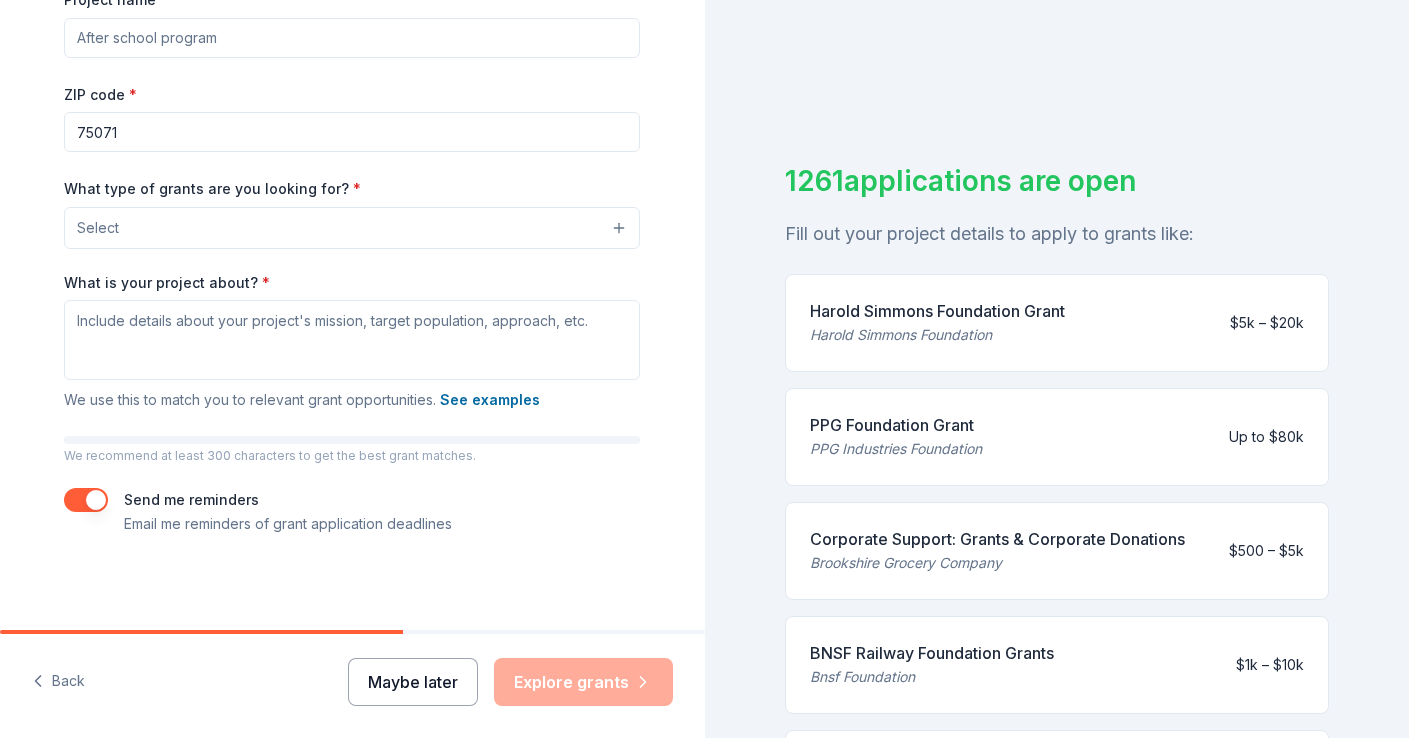 click on "Maybe later" at bounding box center [413, 682] 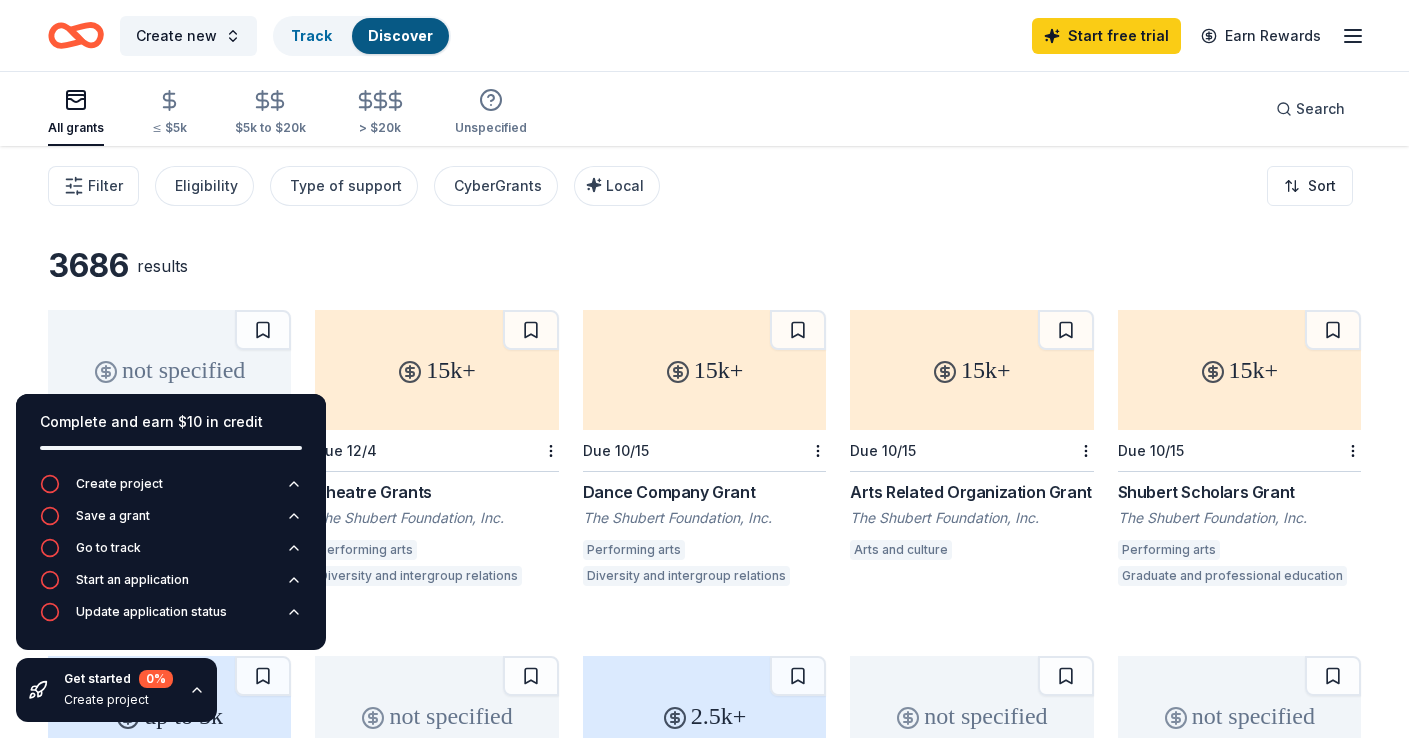 click on "3686 results not specified Rolling WK Kellogg Foundation Grant WK Kellogg Foundation Early childhood education Health Public health Agriculture, fishing and forestry Community and economic development Diversity and intergroup relations Family services Leadership development Community improvement International development +  7  more 15k+ Due 12/4 Theatre Grants The Shubert Foundation, Inc. Performing arts Diversity and intergroup relations 15k+ Due 10/15 Dance Company Grant The Shubert Foundation, Inc. Performing arts Diversity and intergroup relations 15k+ Due 10/15 Arts Related Organization Grant The Shubert Foundation, Inc. Arts and culture 15k+ Due 10/15 Shubert Scholars Grant The Shubert Foundation, Inc. Performing arts Graduate and professional education up to 5k Rolling #ThanksToMaddie Grant Giveaways Maddie's Fund Domesticated animals not specified Opens 9/1 The Centene Foundation Partners Program The Centene Foundation Health care access Human services Health 2.5k+ Due 8/31 Nora Roberts Foundation +" at bounding box center (704, 630) 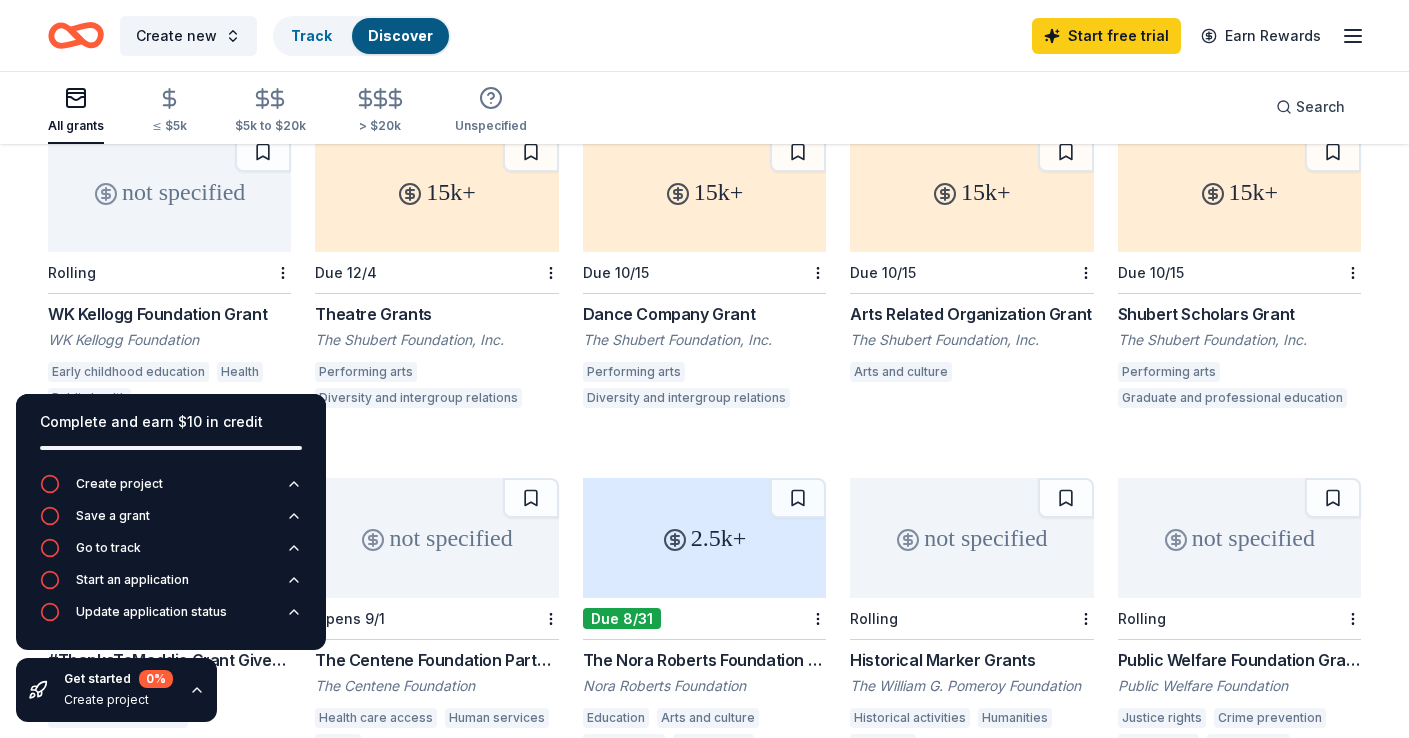 scroll, scrollTop: 0, scrollLeft: 0, axis: both 